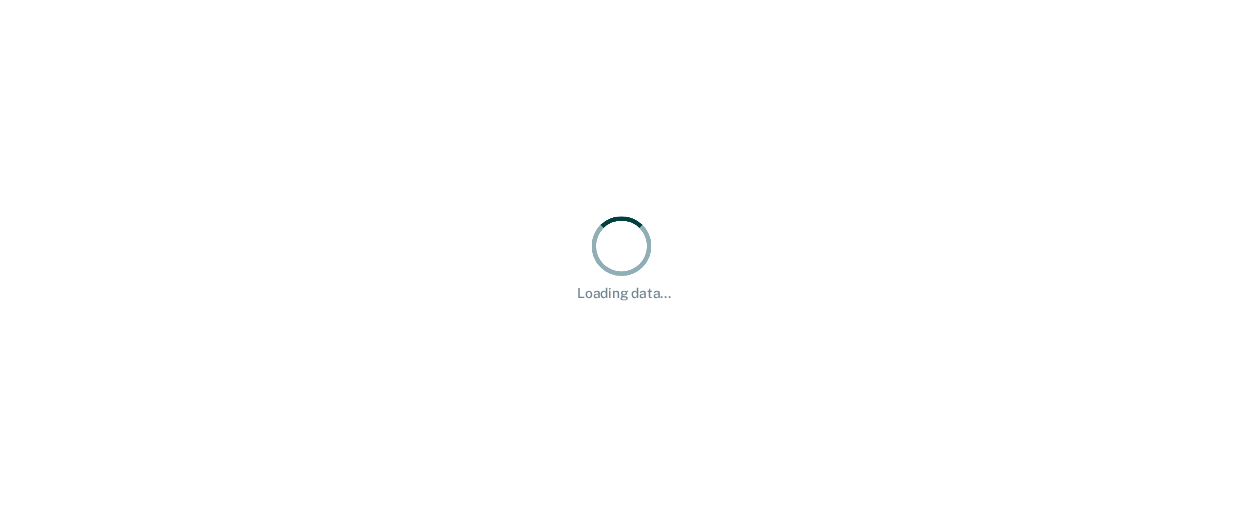 scroll, scrollTop: 0, scrollLeft: 0, axis: both 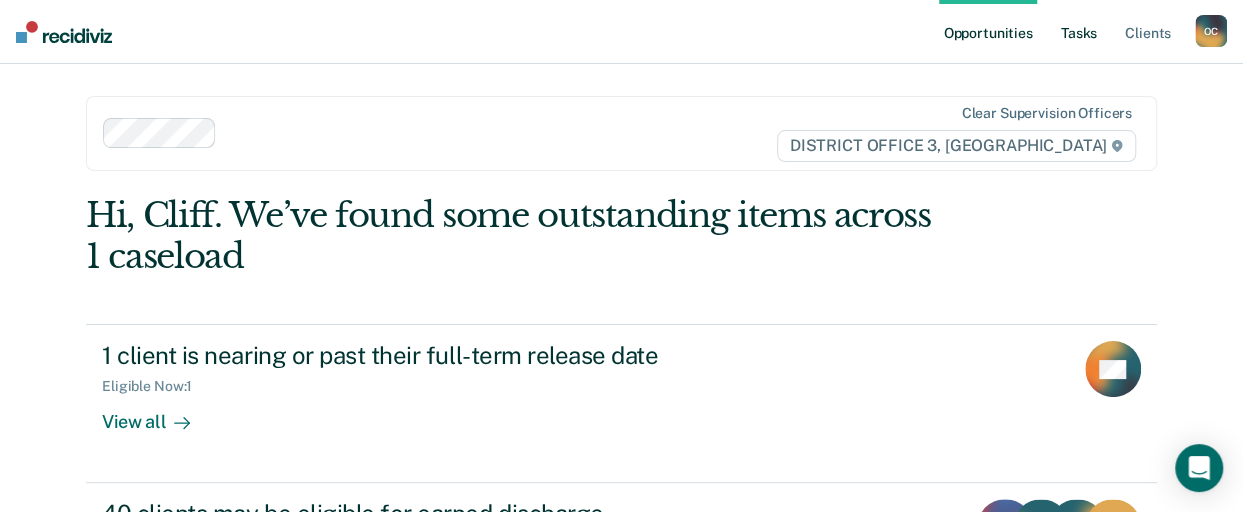 click on "Tasks" at bounding box center (1079, 32) 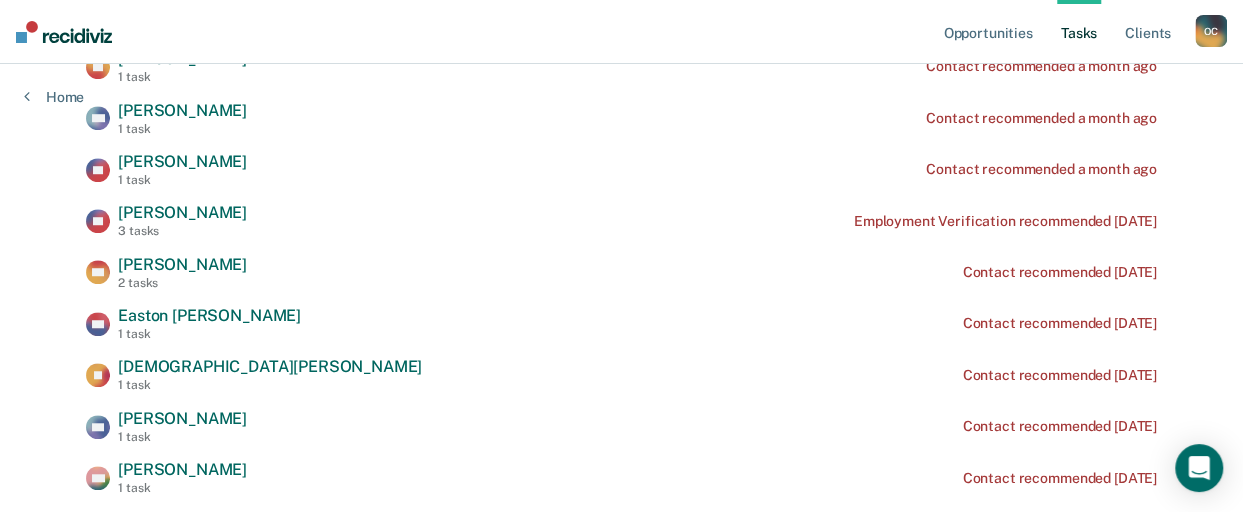 scroll, scrollTop: 638, scrollLeft: 0, axis: vertical 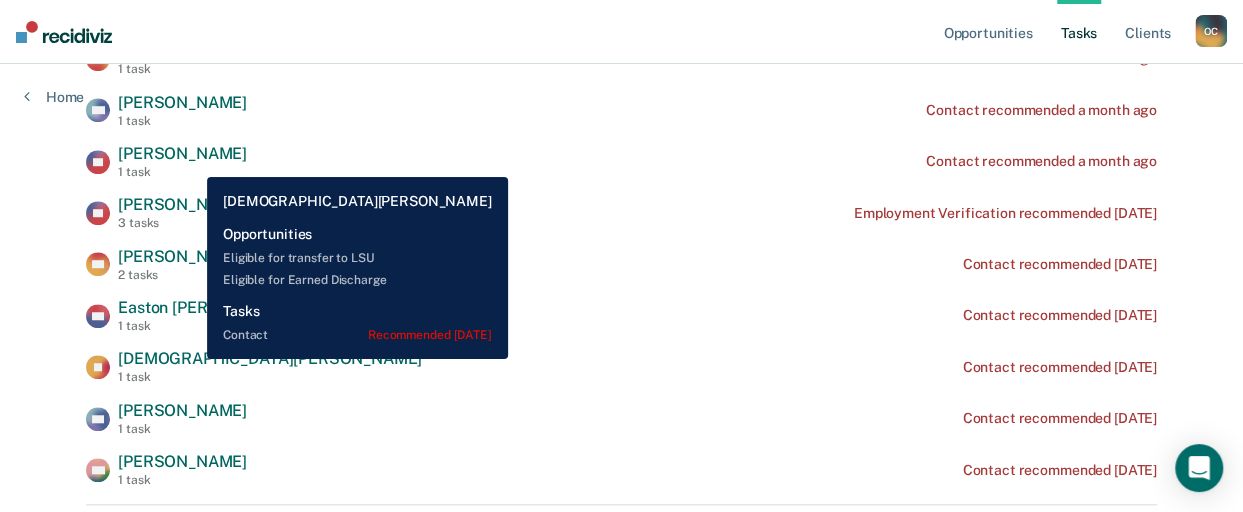 click on "[DEMOGRAPHIC_DATA][PERSON_NAME]" at bounding box center (270, 358) 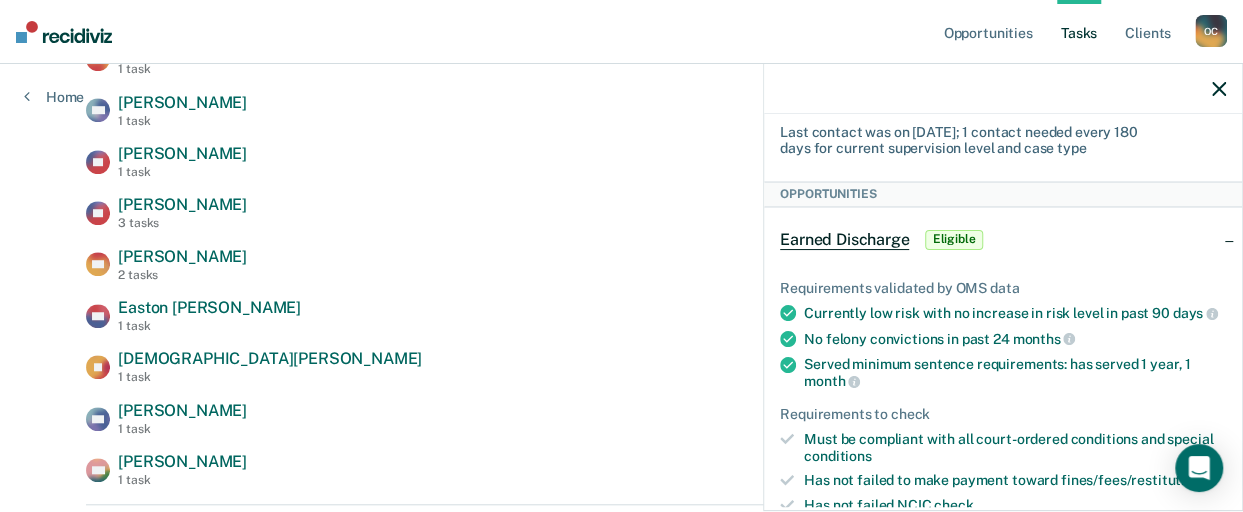 scroll, scrollTop: 0, scrollLeft: 0, axis: both 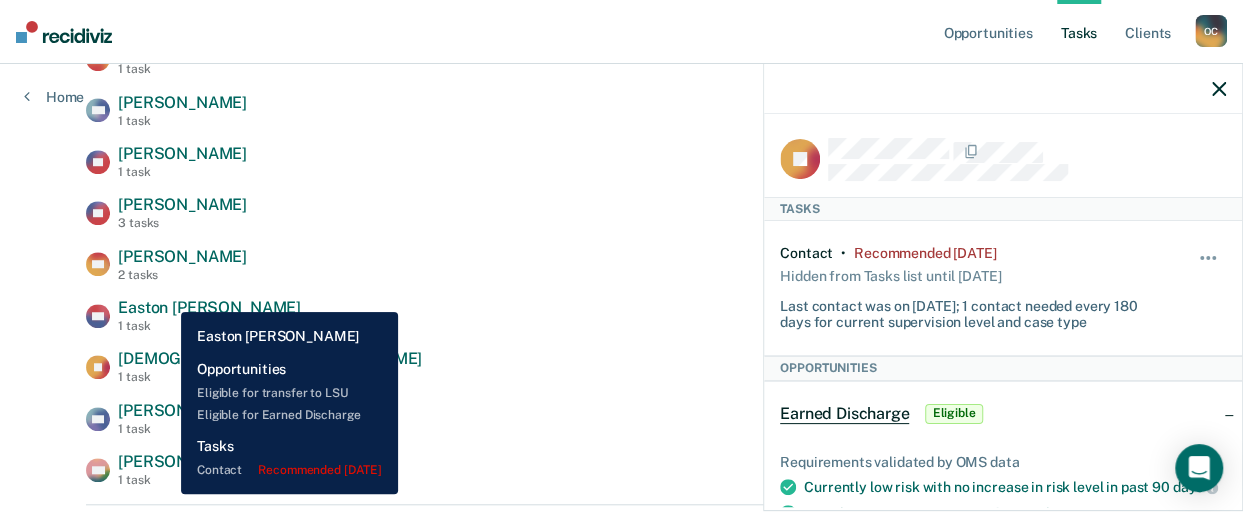 click on "Easton [PERSON_NAME]" at bounding box center (209, 307) 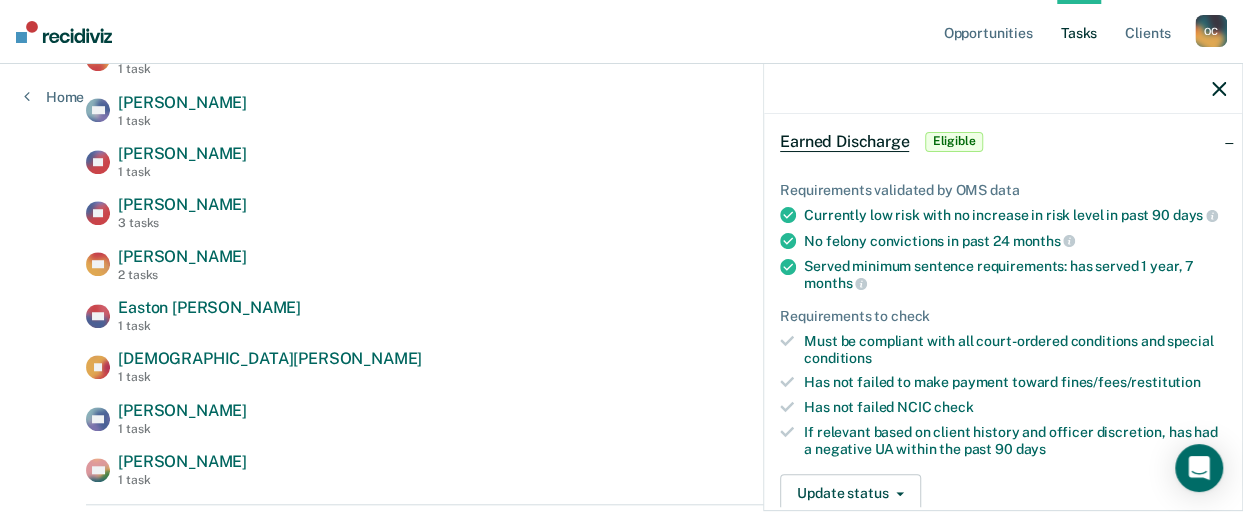 scroll, scrollTop: 0, scrollLeft: 0, axis: both 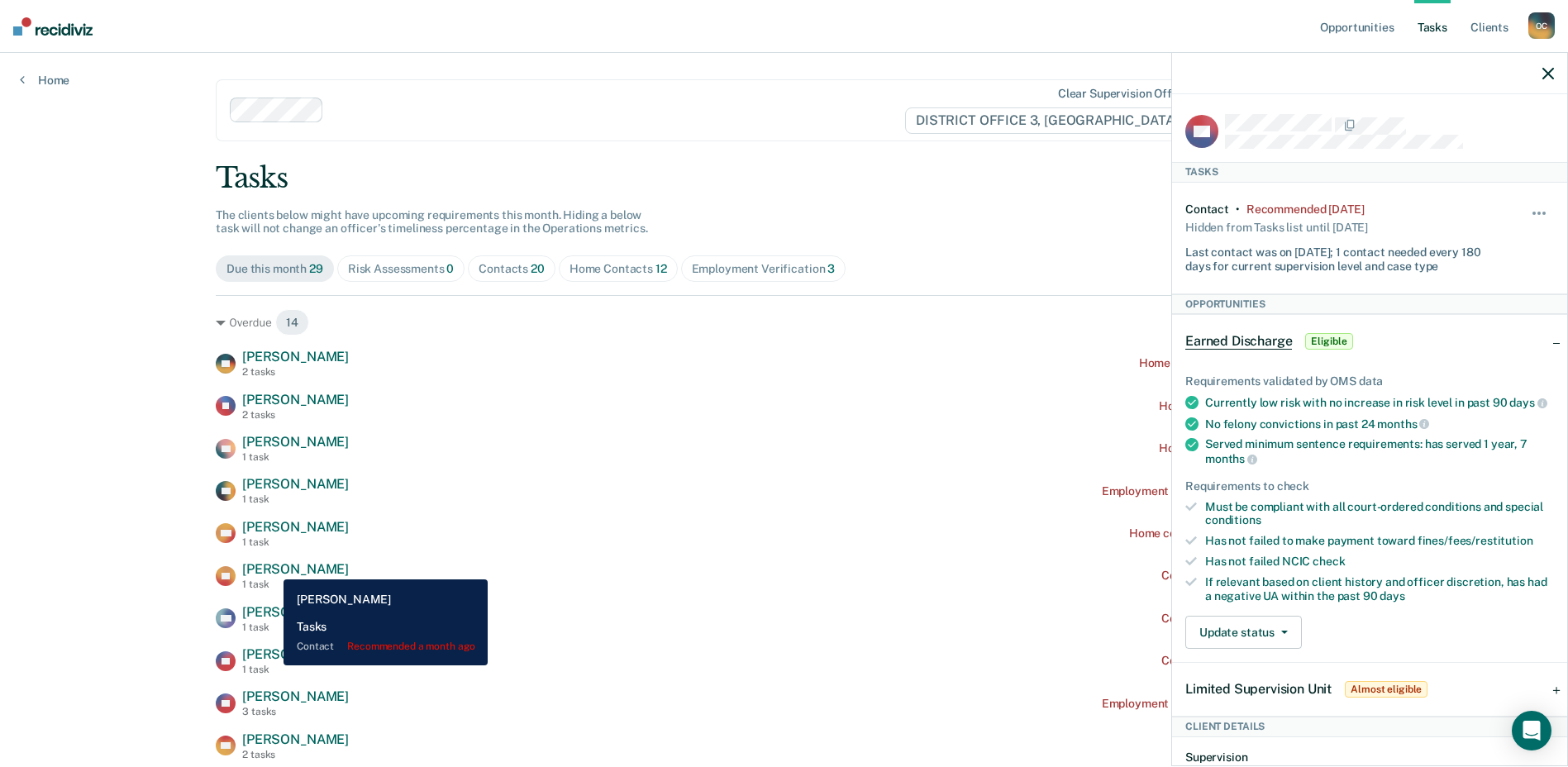 click on "[PERSON_NAME]" at bounding box center [295, 569] 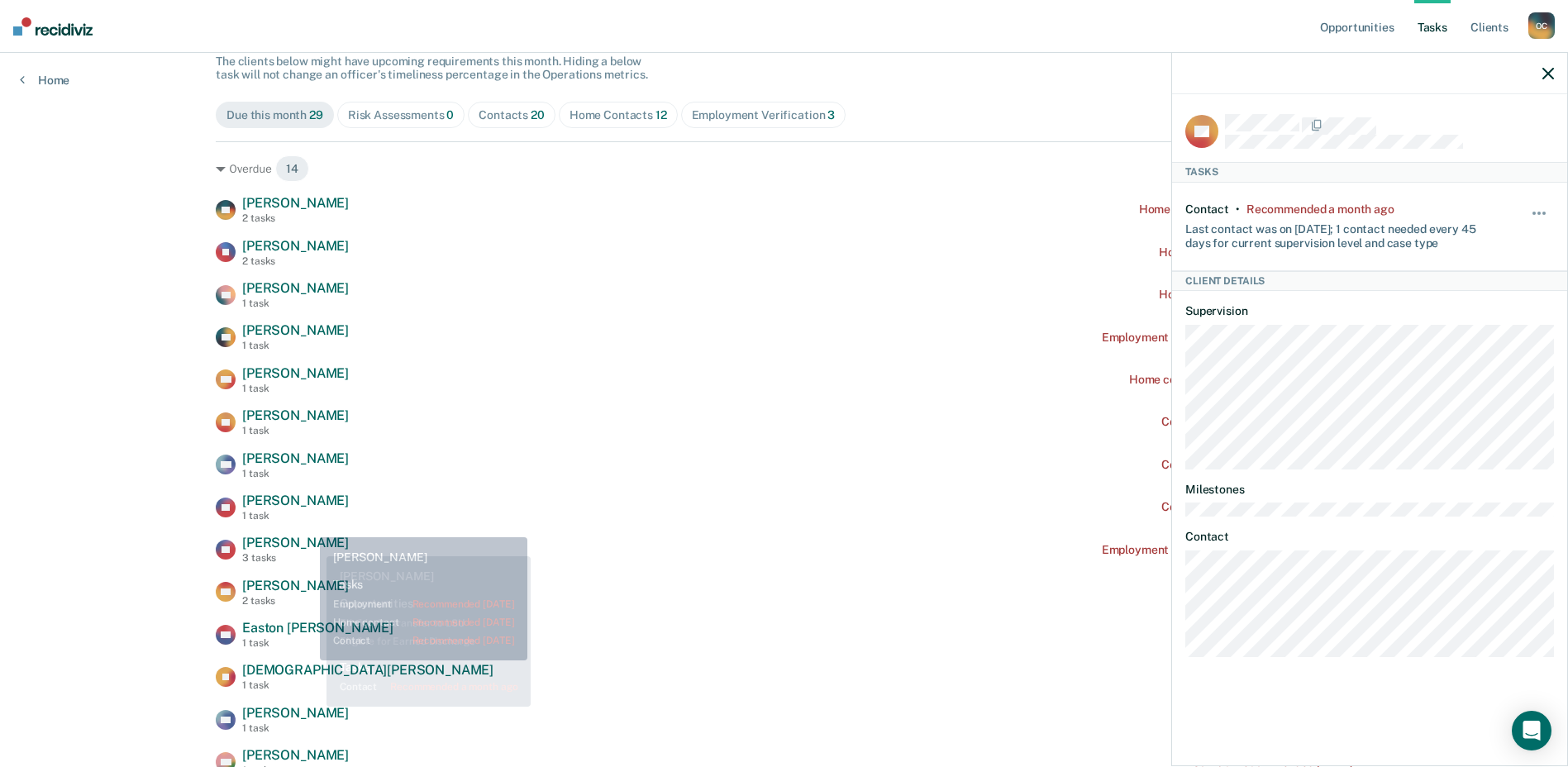 scroll, scrollTop: 165, scrollLeft: 0, axis: vertical 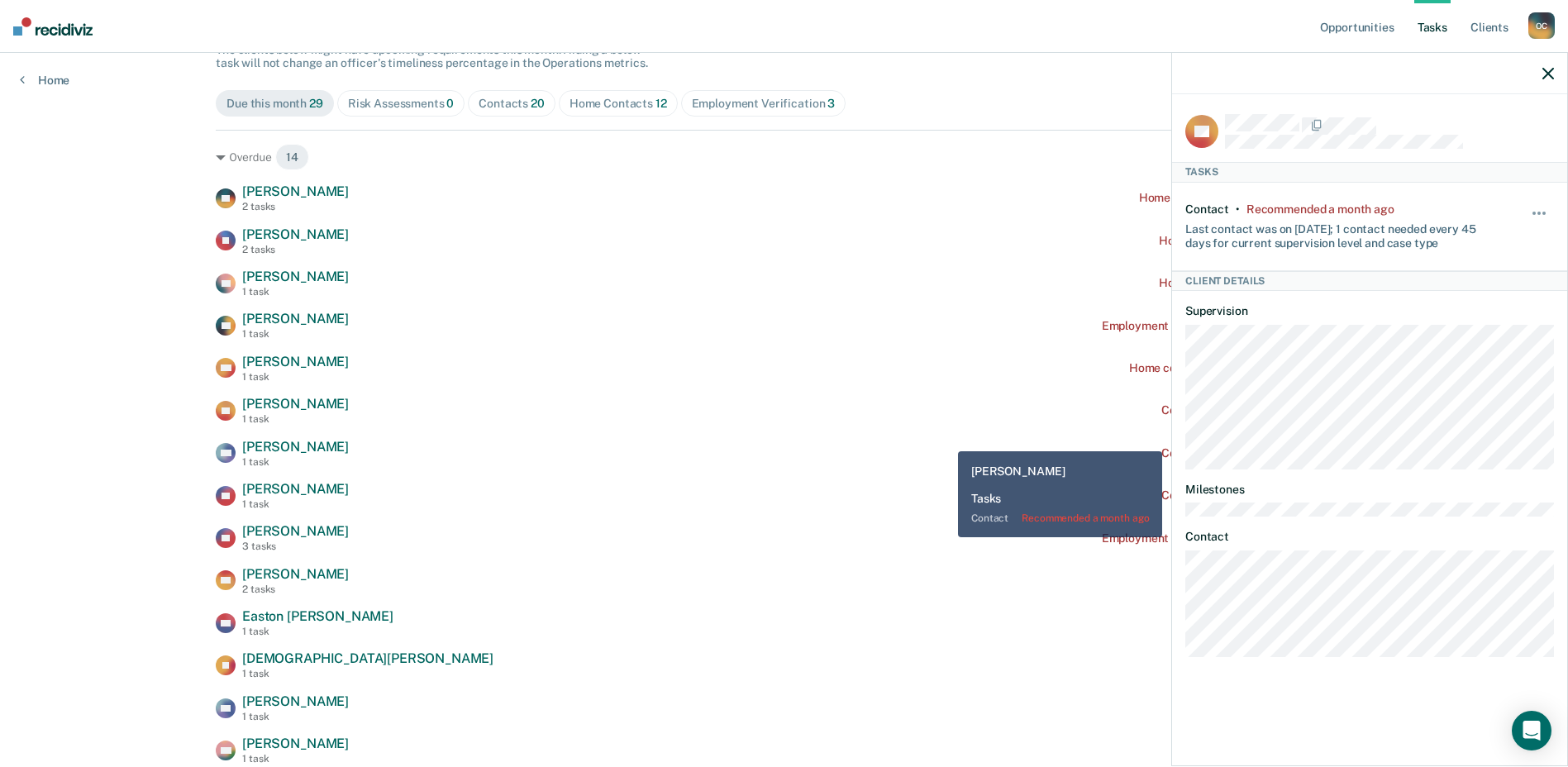 click on "RM [PERSON_NAME] 1 task Contact recommended a month ago" at bounding box center [784, 453] 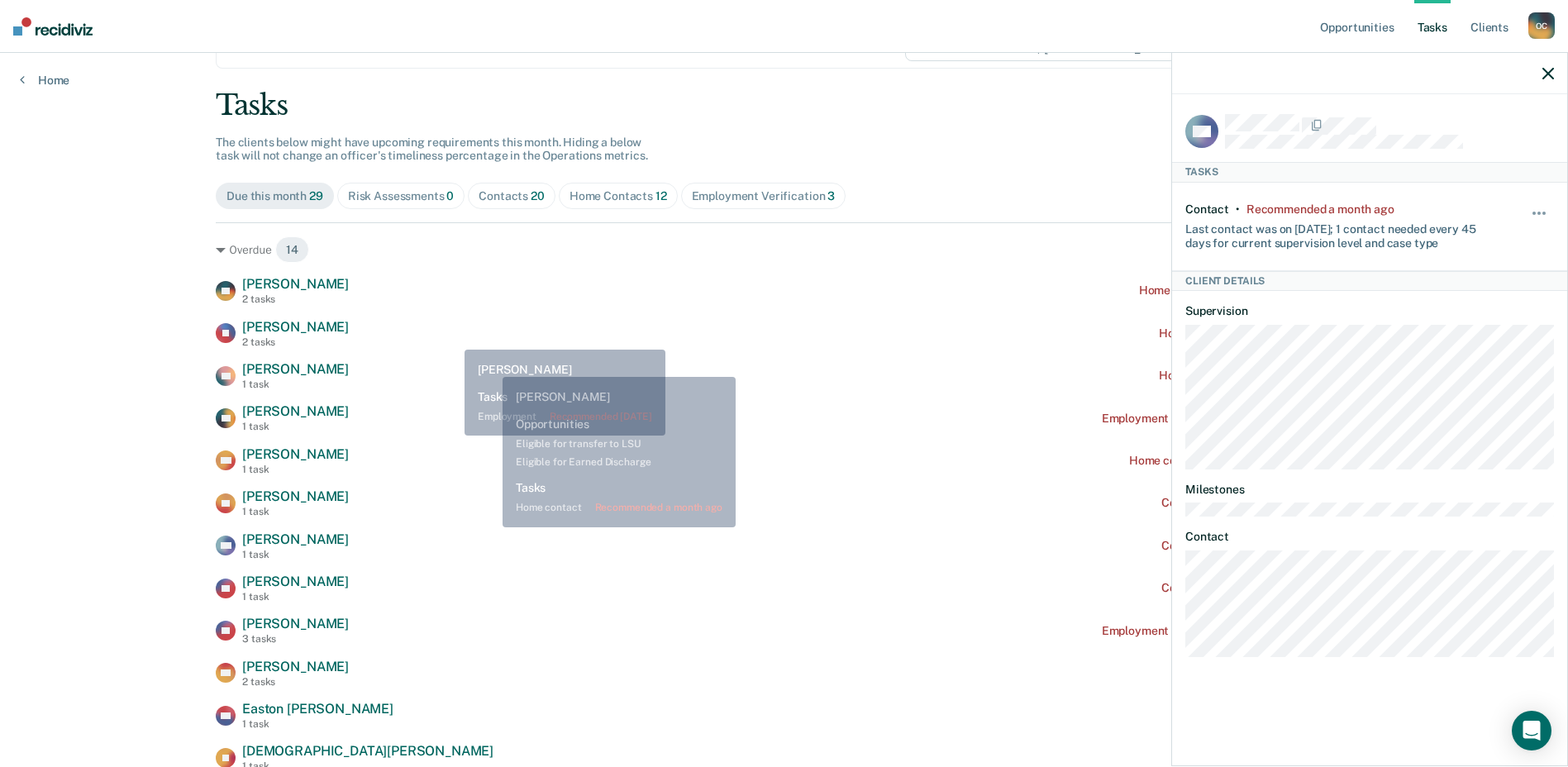scroll, scrollTop: 0, scrollLeft: 0, axis: both 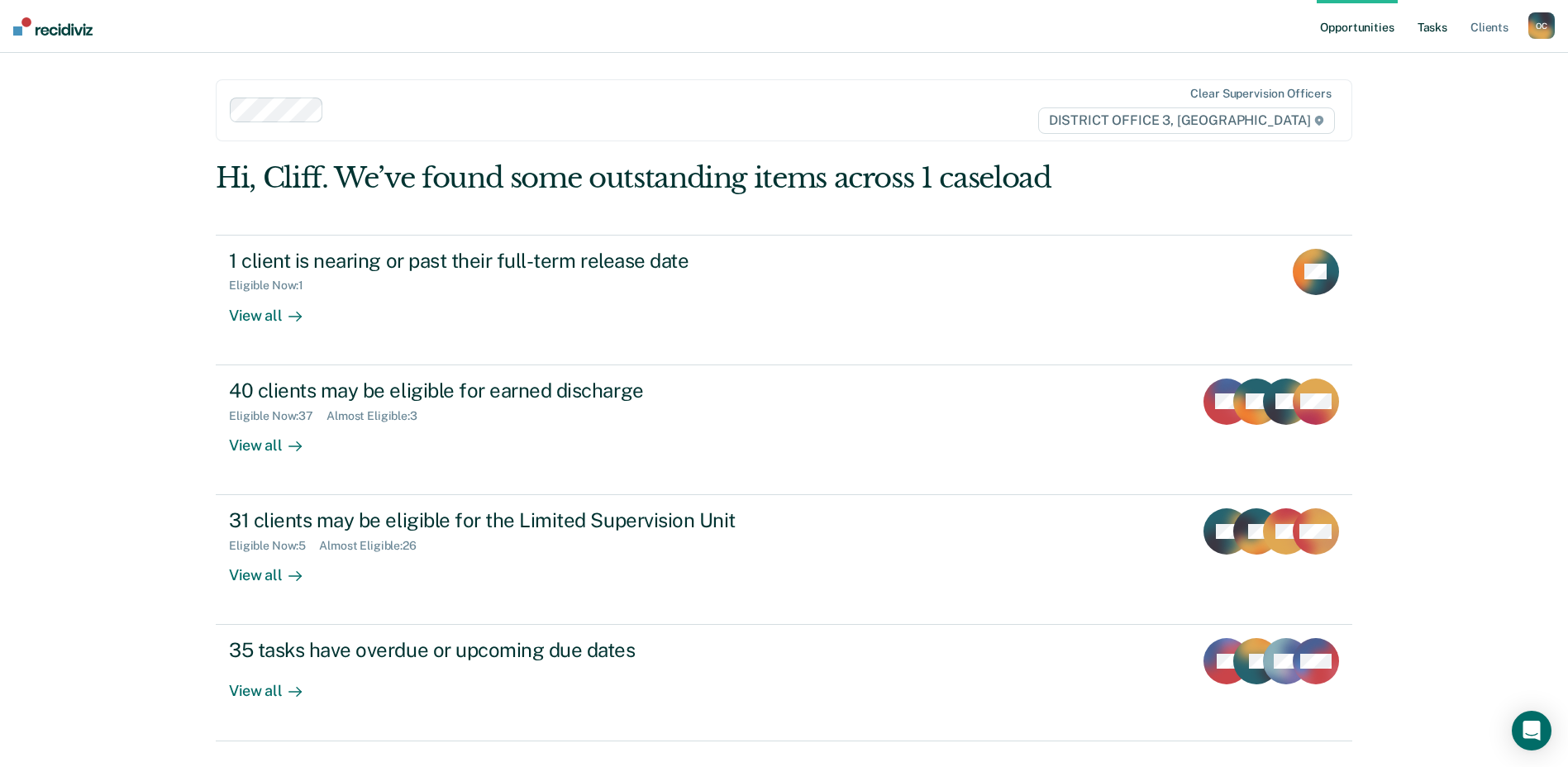 click on "Tasks" at bounding box center [1432, 26] 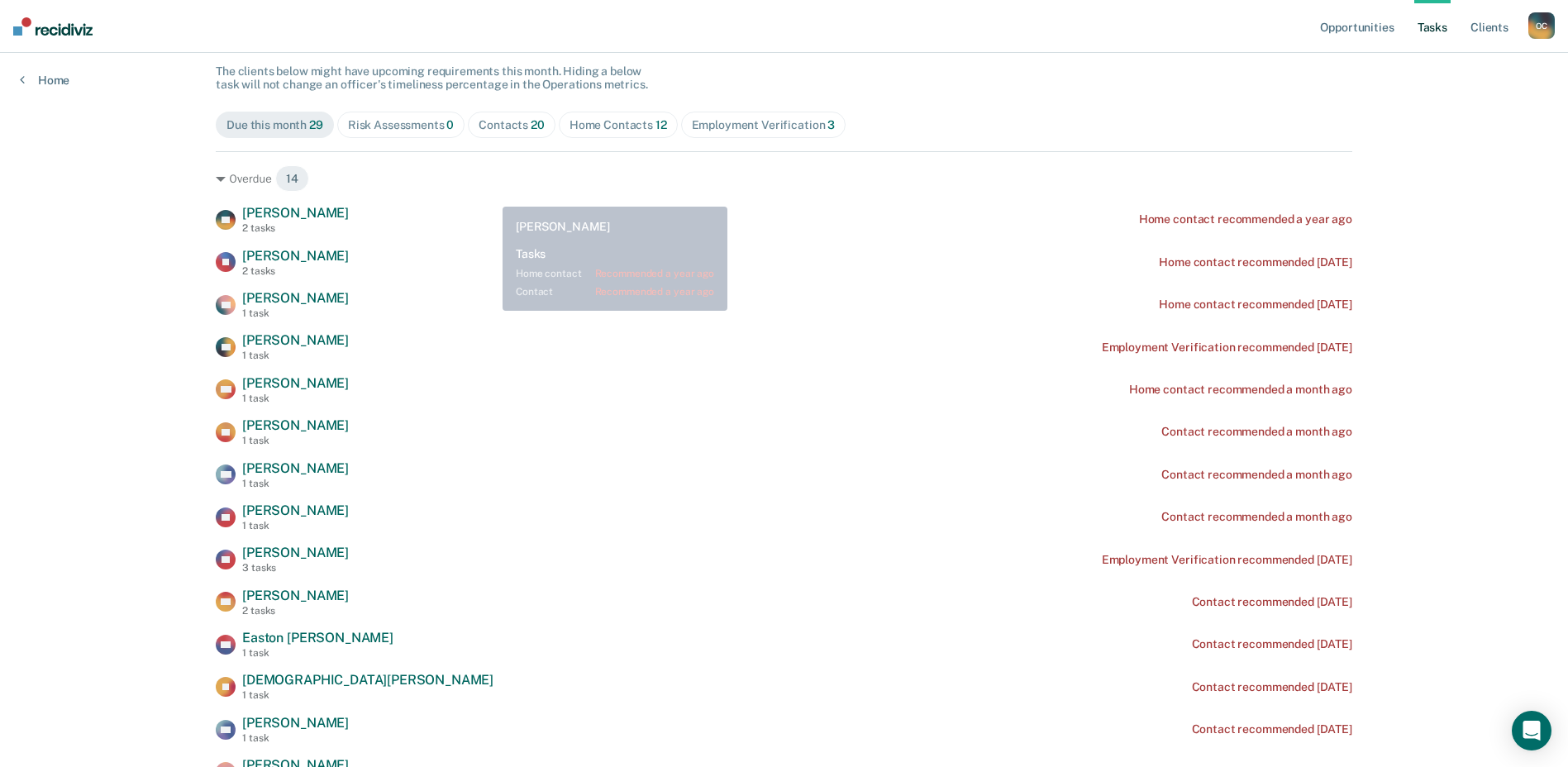 scroll, scrollTop: 165, scrollLeft: 0, axis: vertical 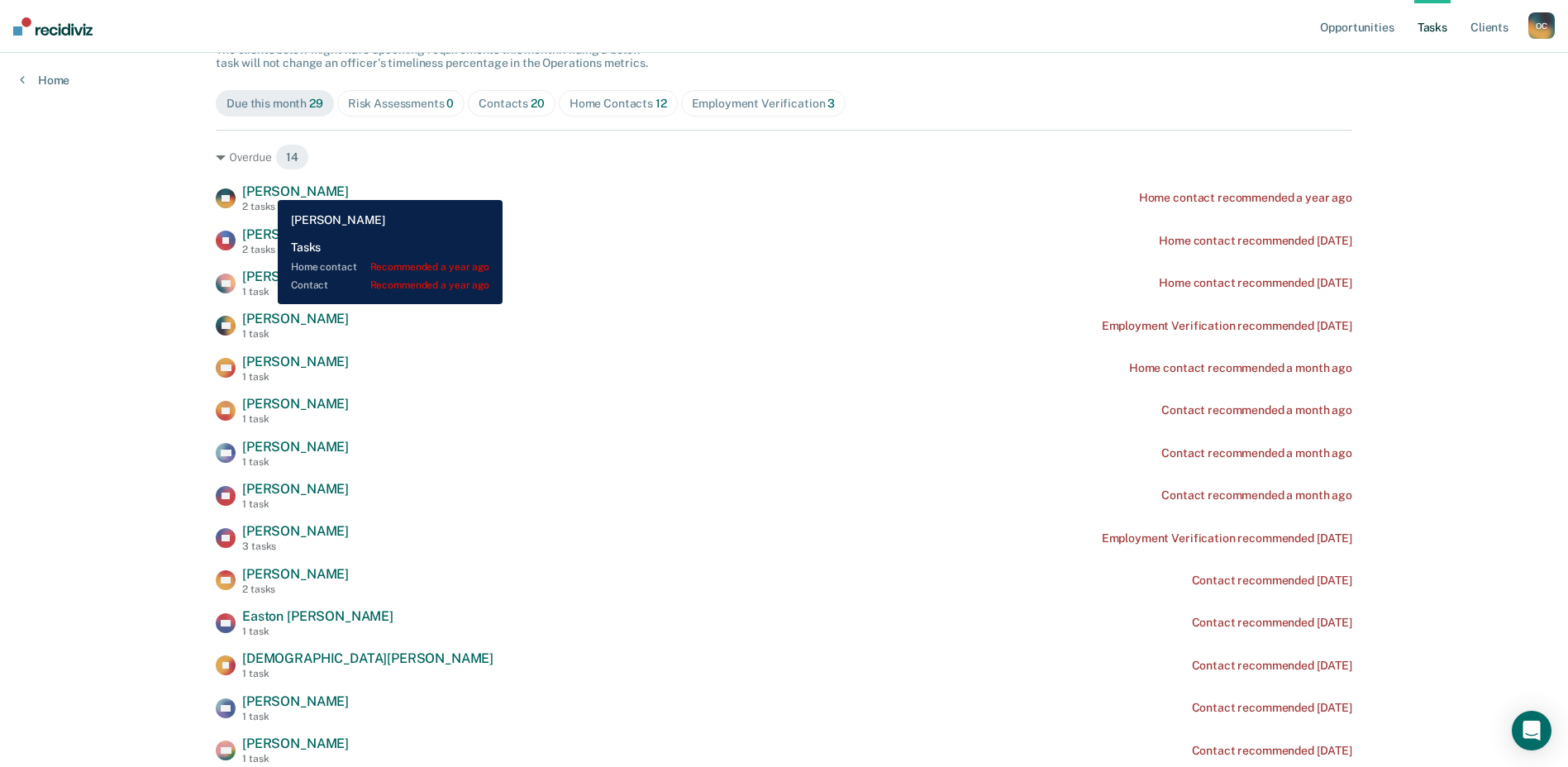 click on "[PERSON_NAME]" at bounding box center (295, 191) 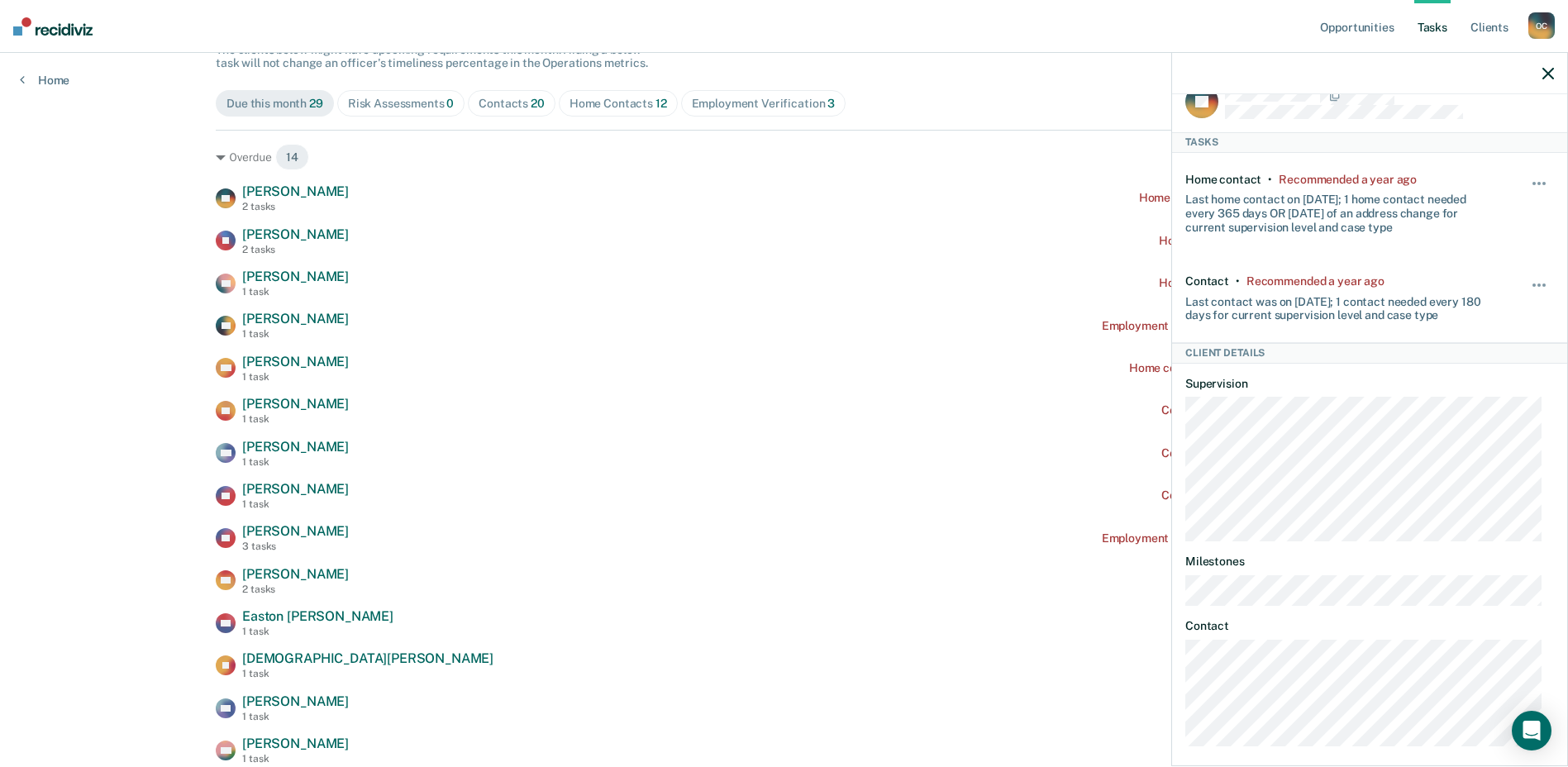 scroll, scrollTop: 44, scrollLeft: 0, axis: vertical 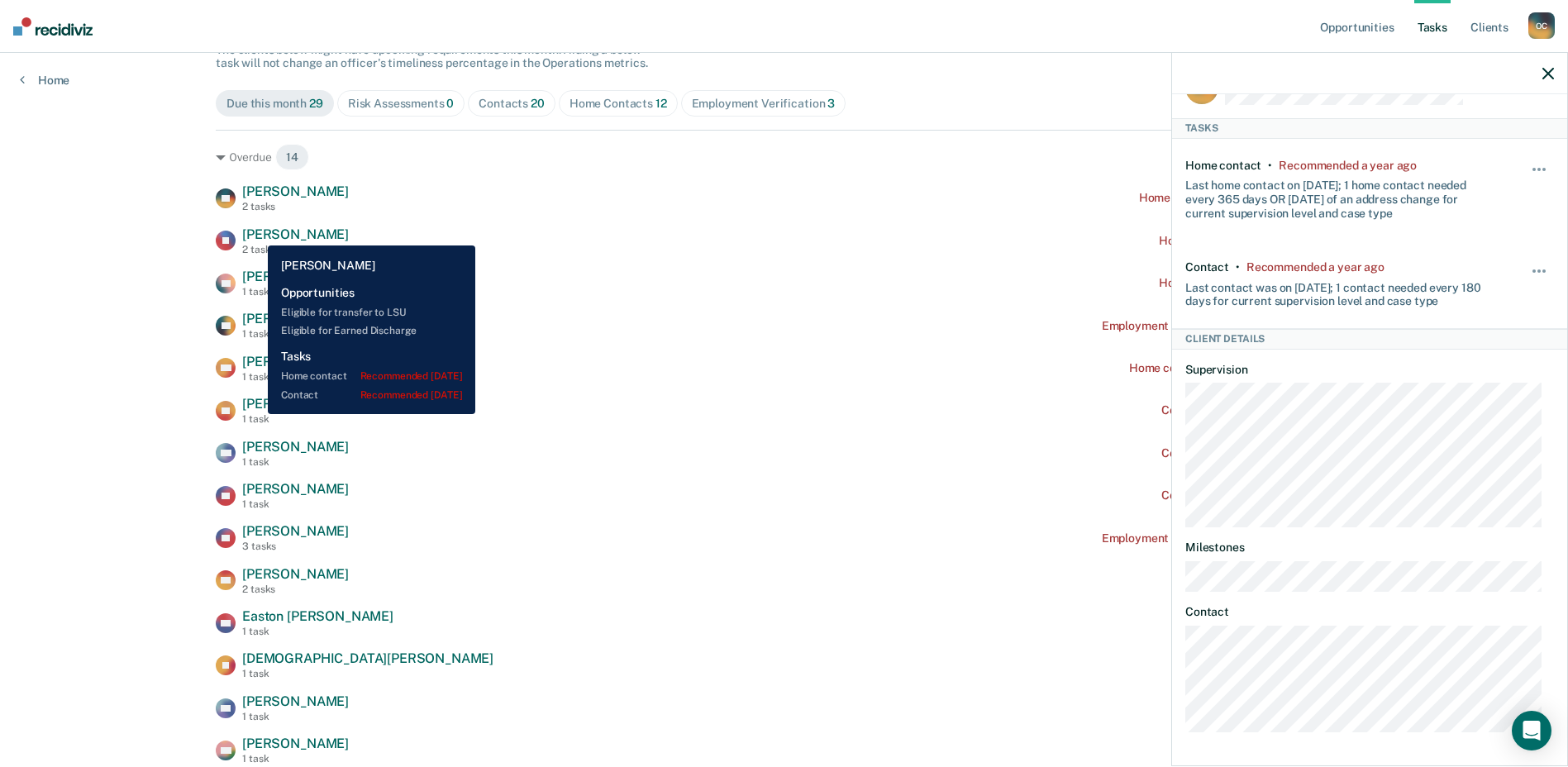 click on "[PERSON_NAME]" at bounding box center [295, 234] 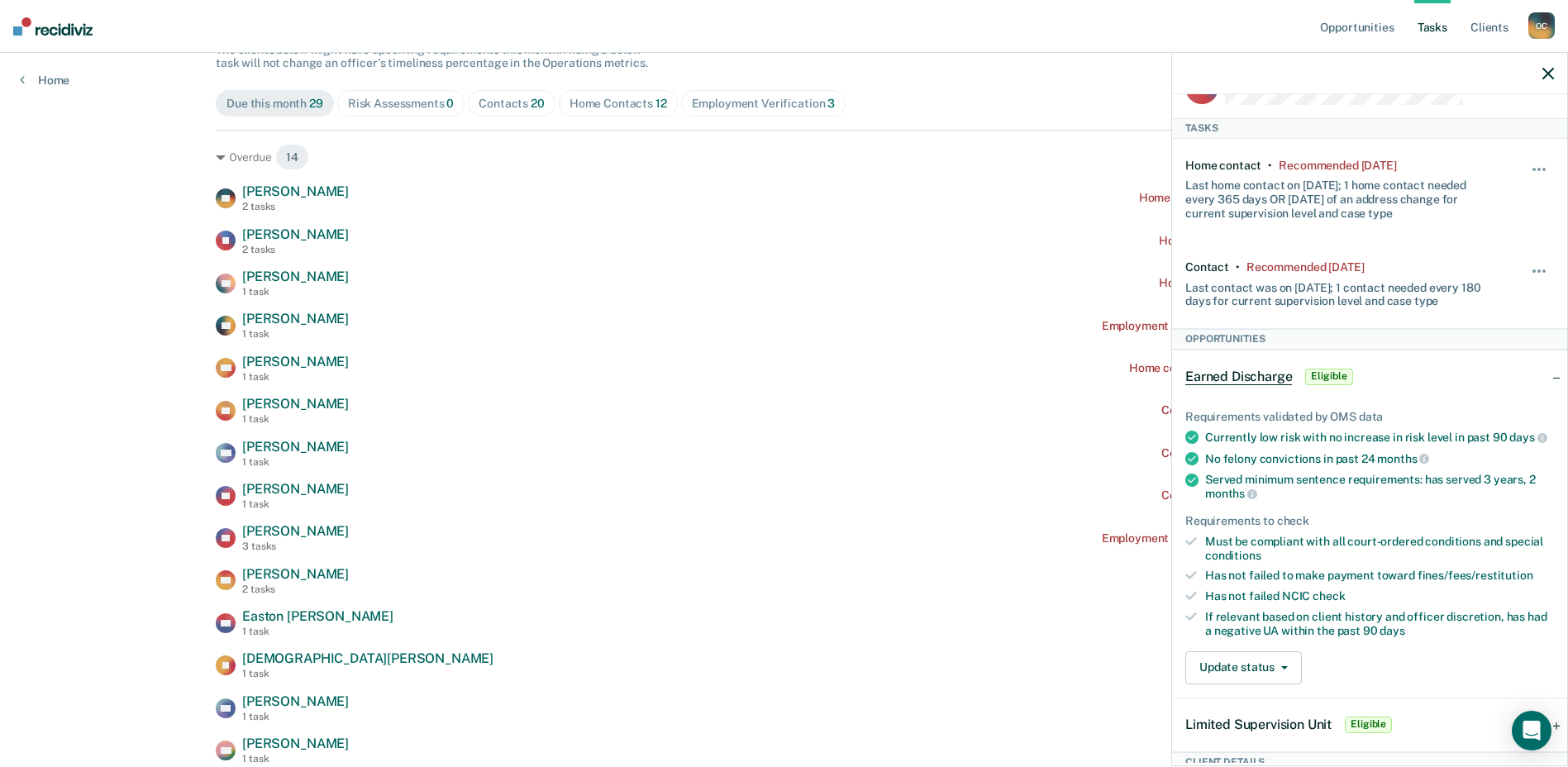 click 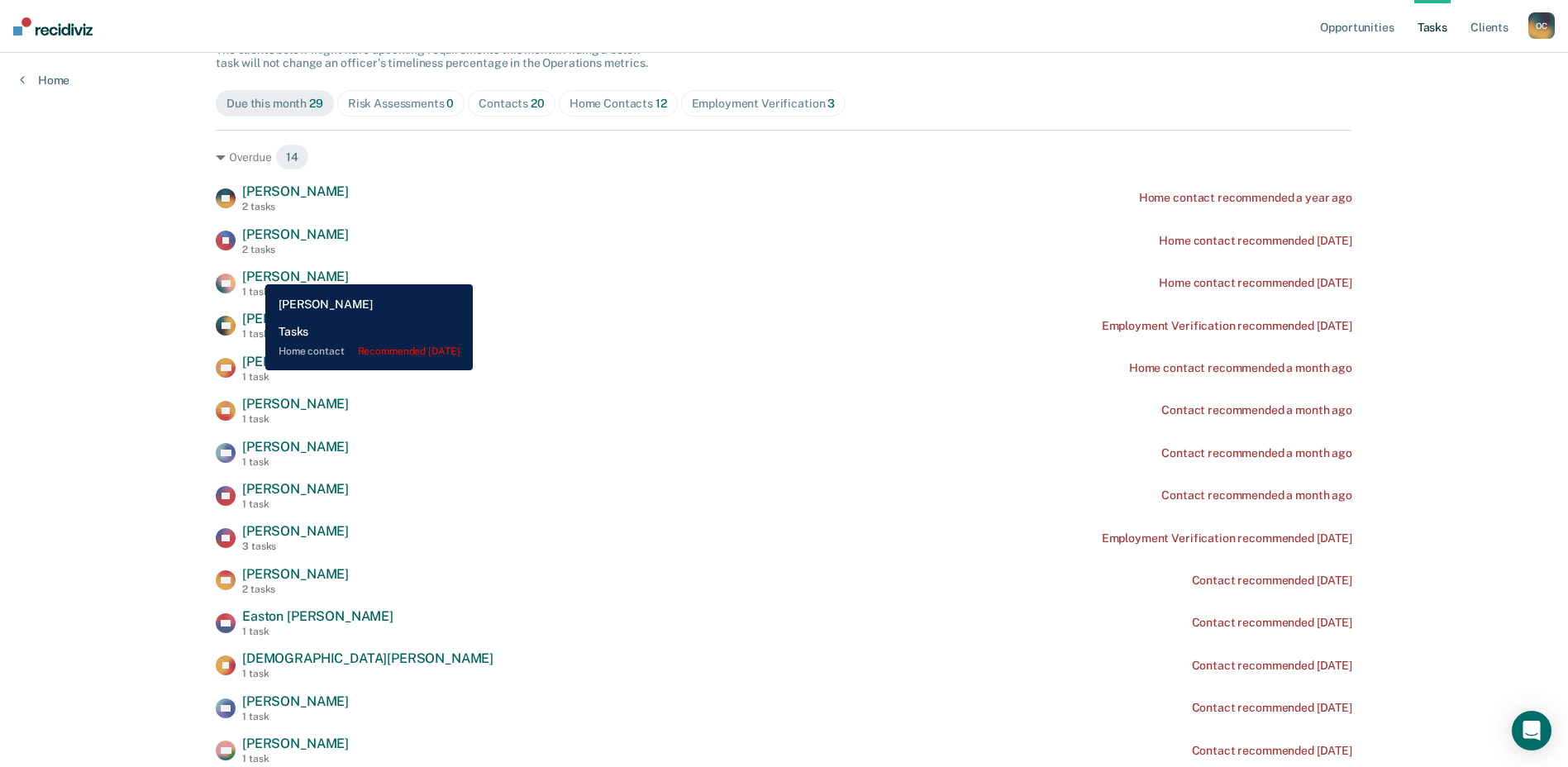 click on "[PERSON_NAME]" at bounding box center (295, 276) 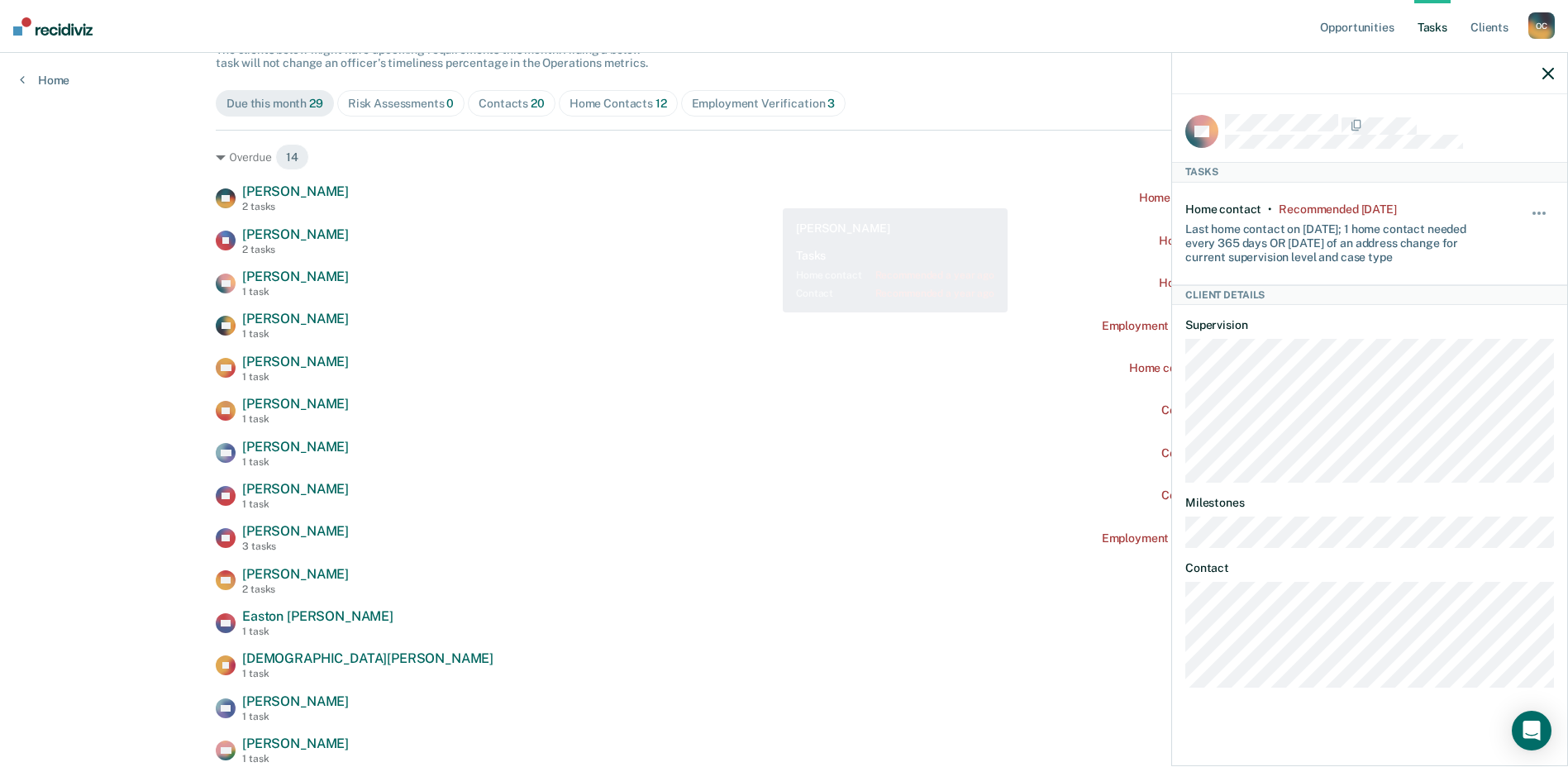 click on "CS Carina Salinas 1 task Employment Verification recommended 2 months ago" at bounding box center (784, 325) 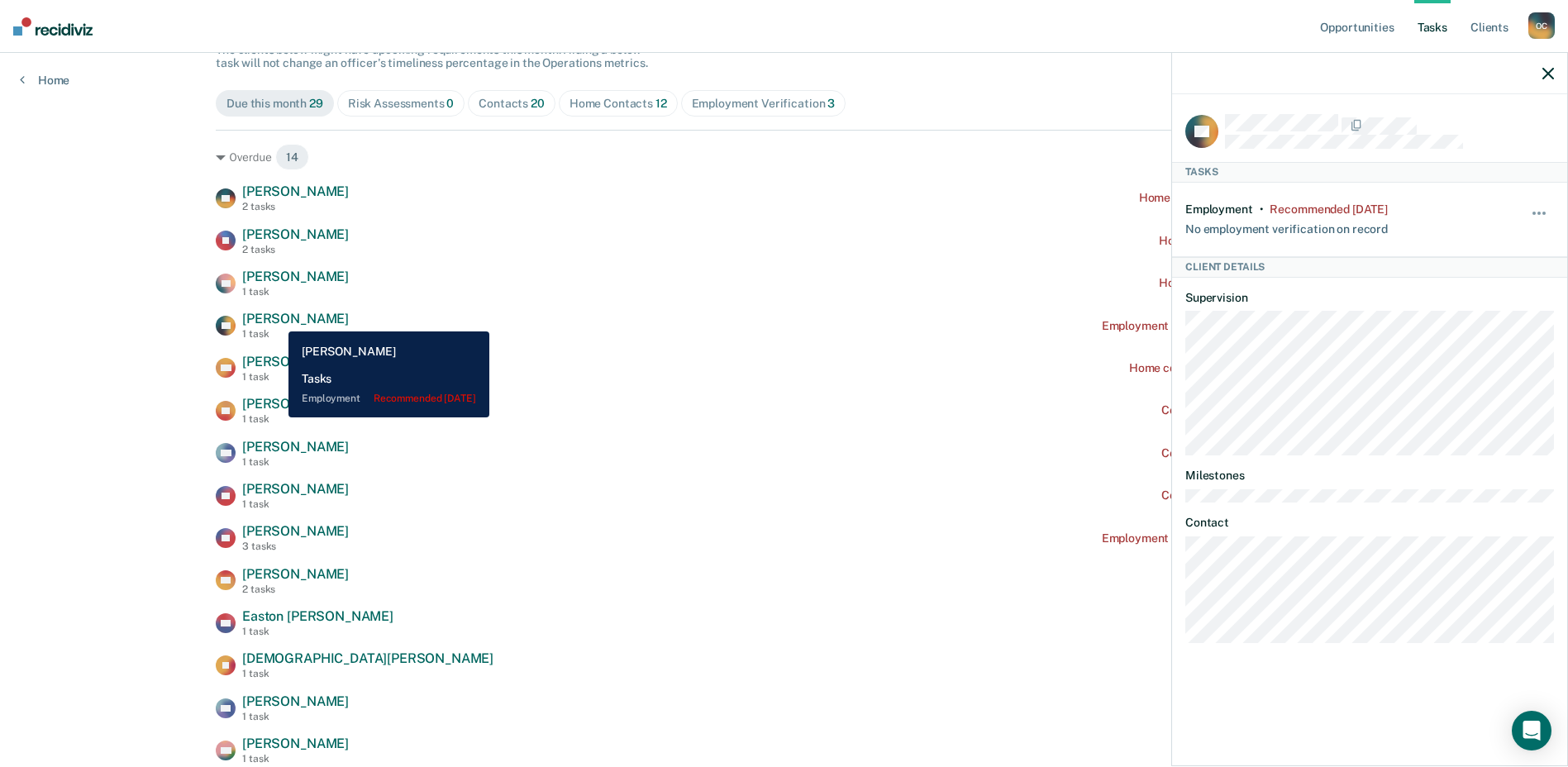 click on "[PERSON_NAME]" at bounding box center (295, 318) 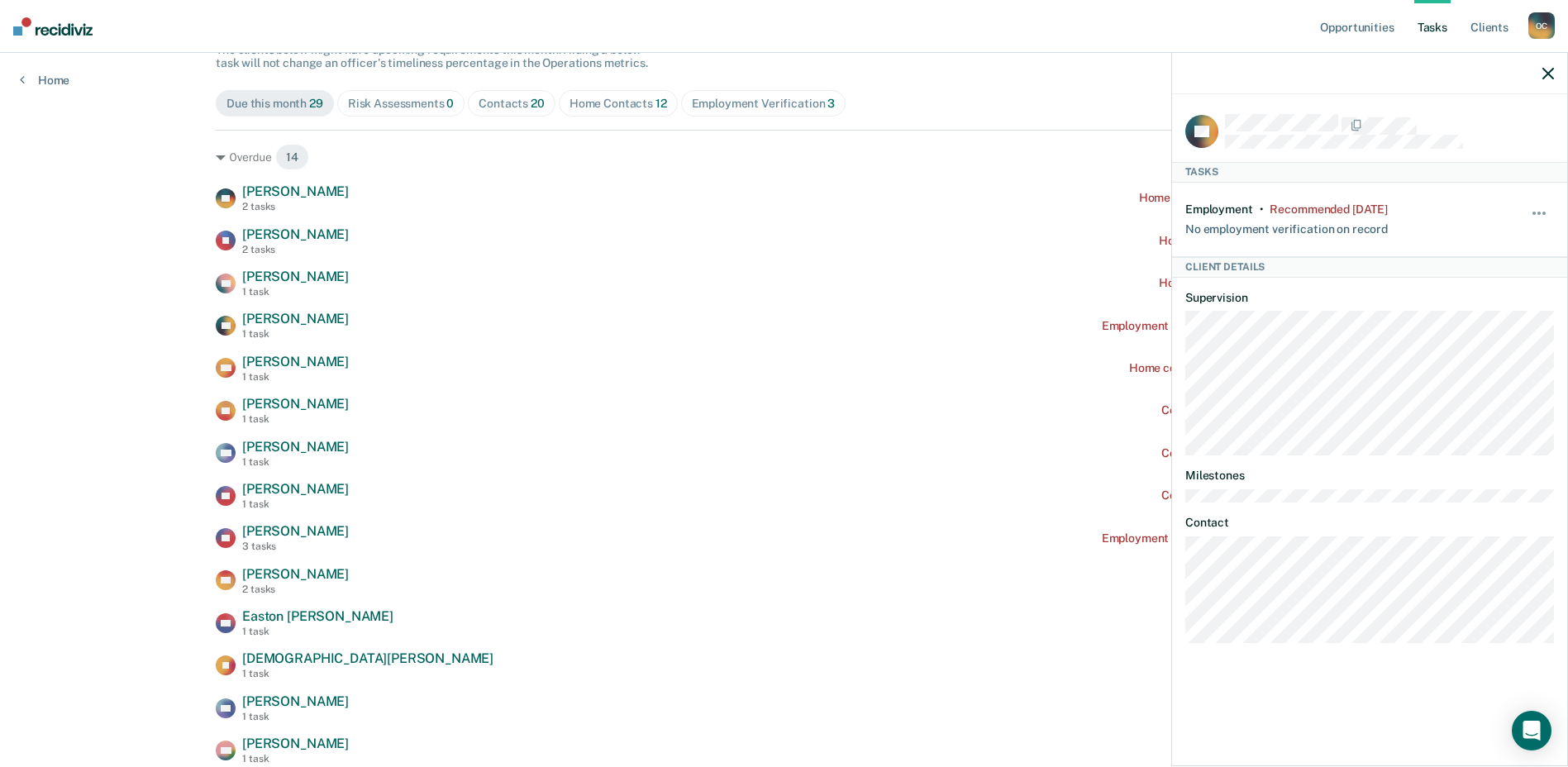click 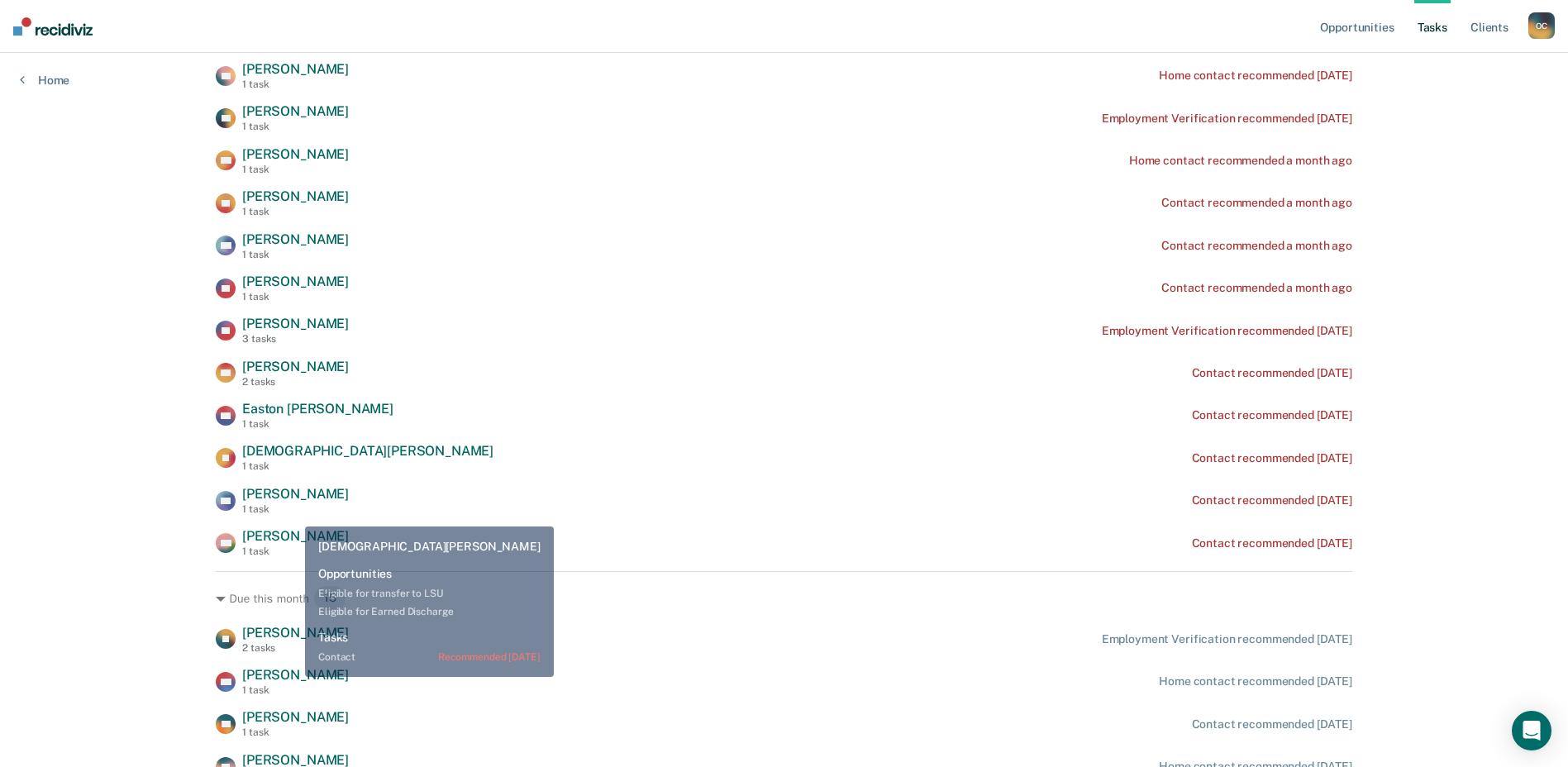 scroll, scrollTop: 413, scrollLeft: 0, axis: vertical 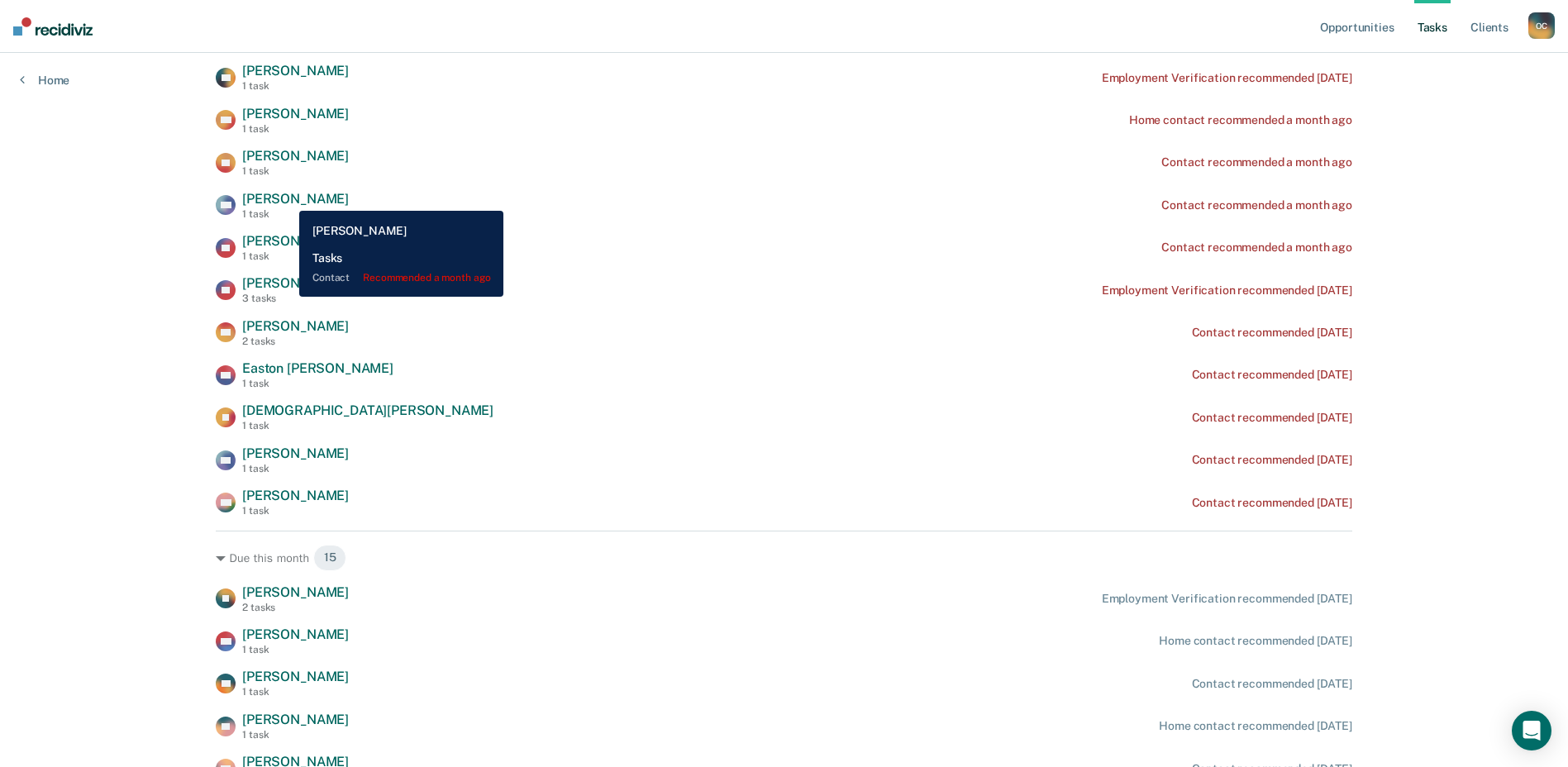 click on "[PERSON_NAME]" at bounding box center [295, 198] 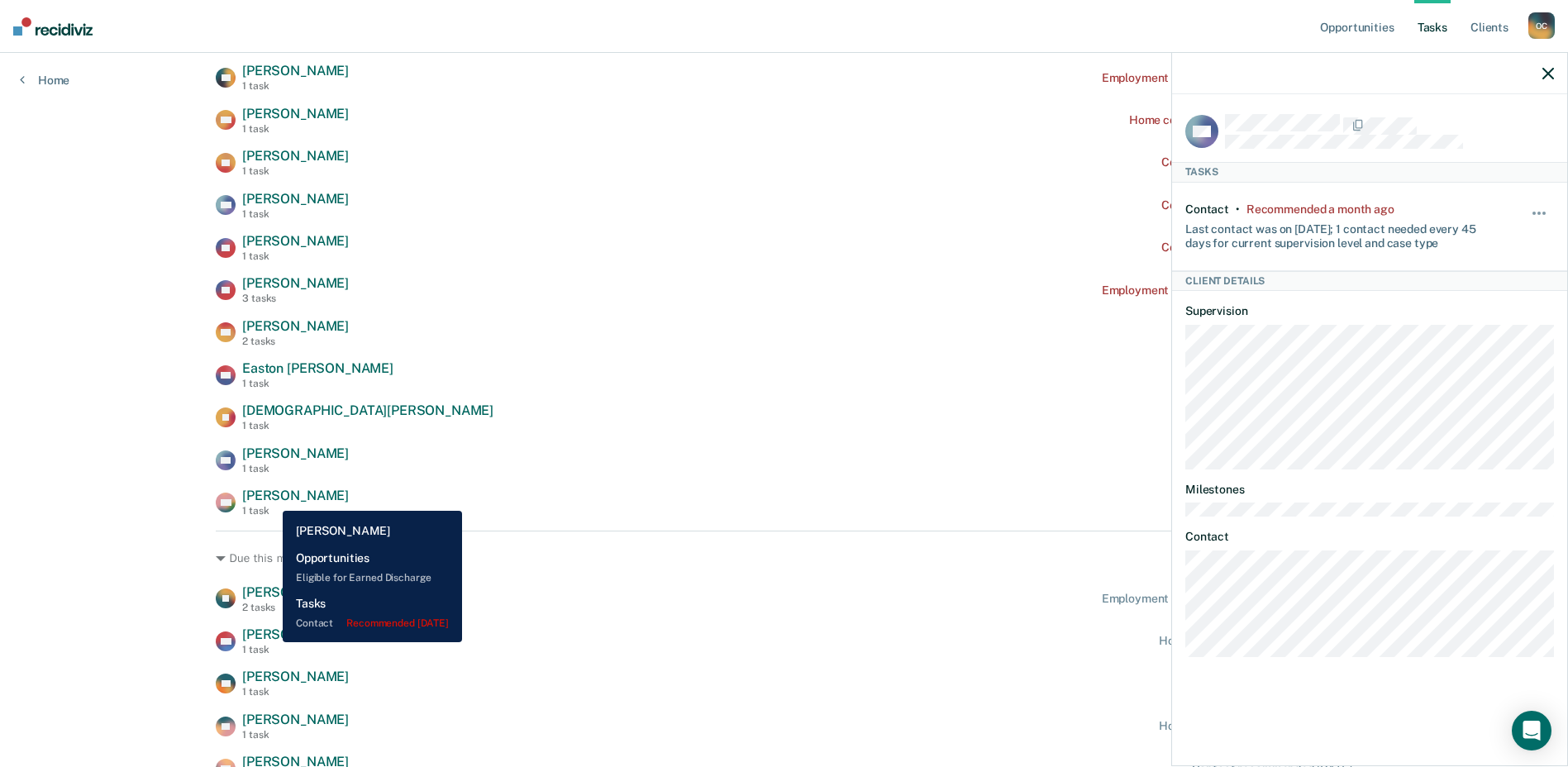 click on "[PERSON_NAME]" at bounding box center [295, 495] 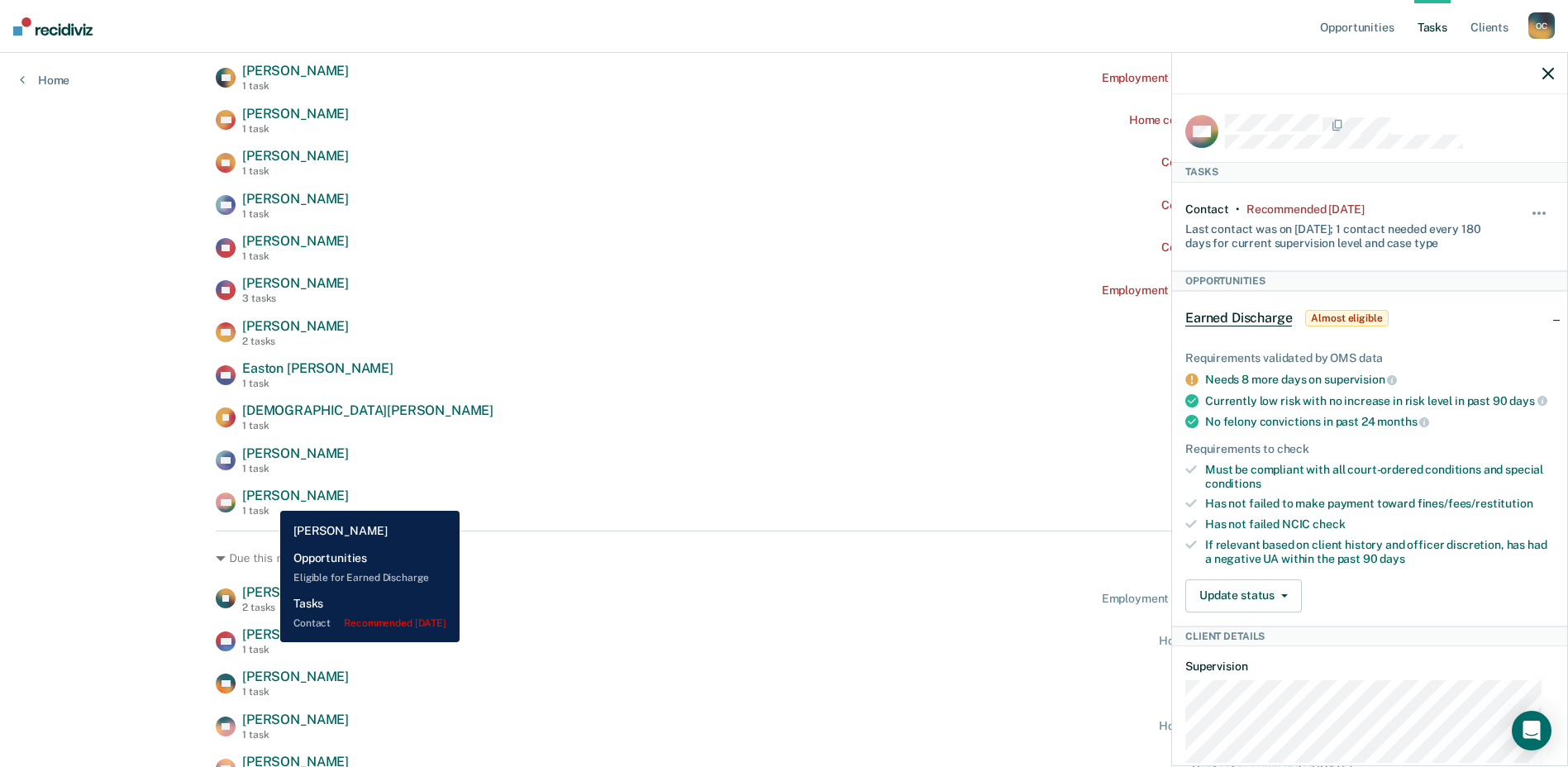 click on "[PERSON_NAME]" at bounding box center (295, 495) 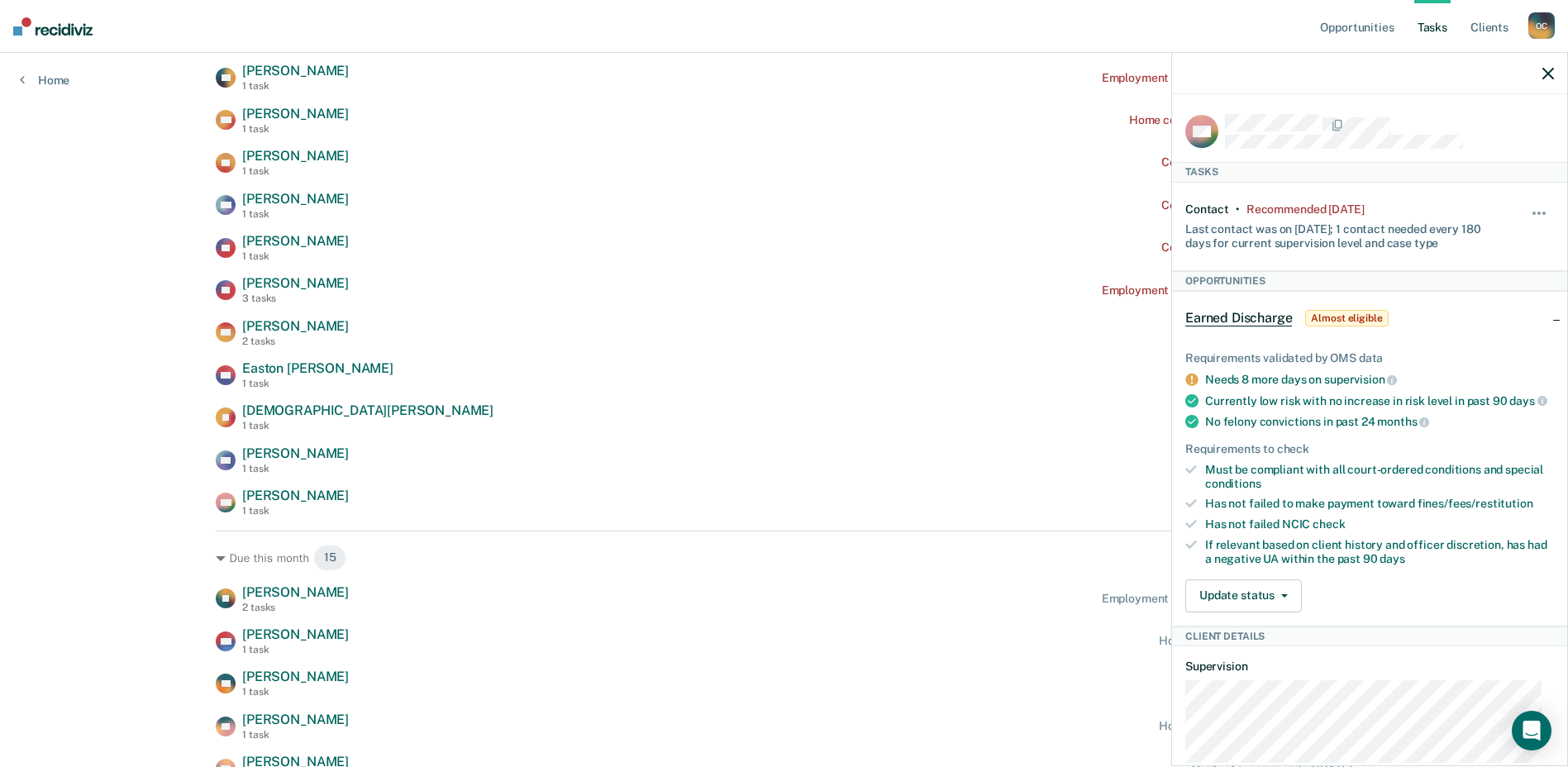 click 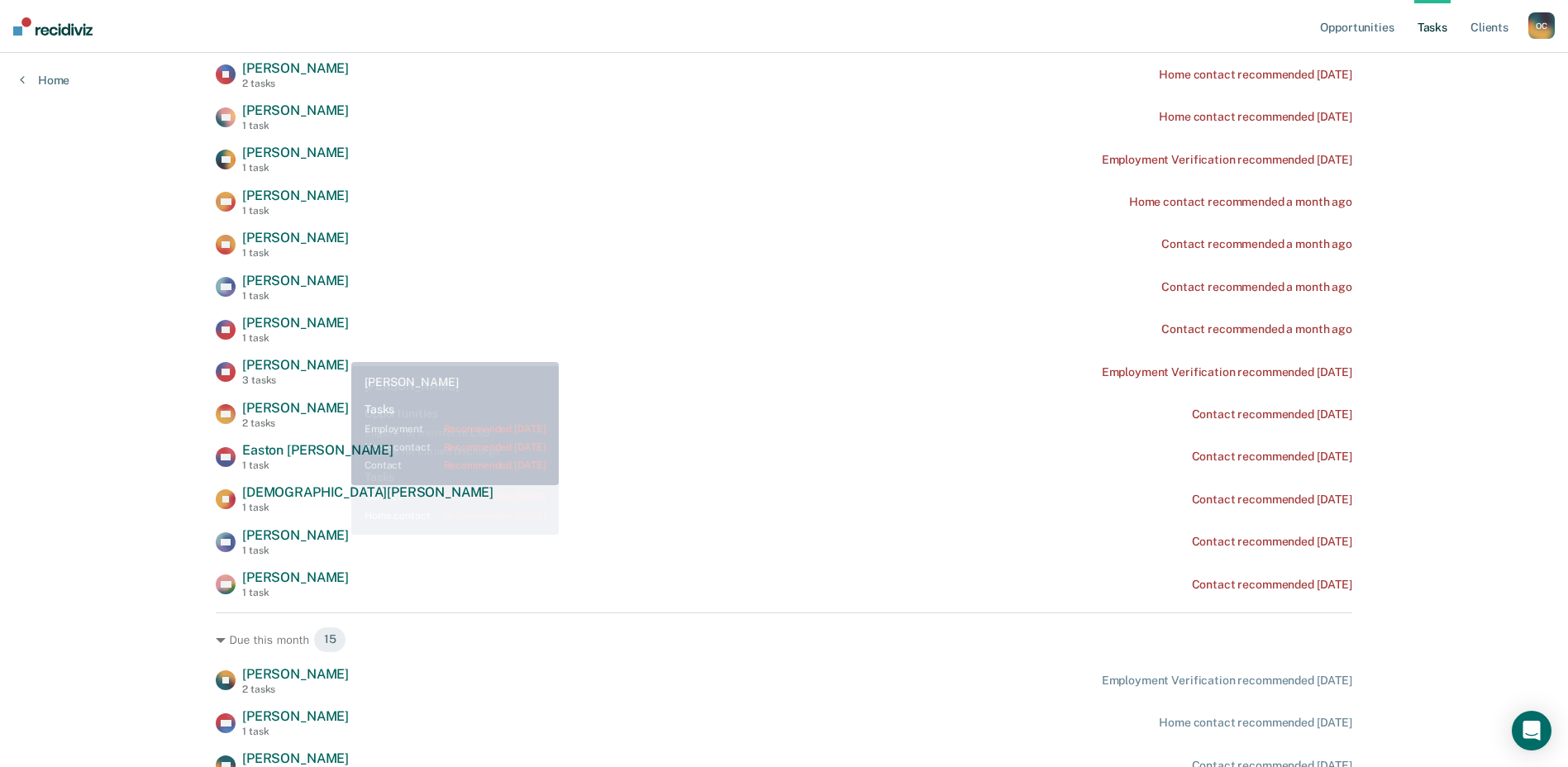 scroll, scrollTop: 331, scrollLeft: 0, axis: vertical 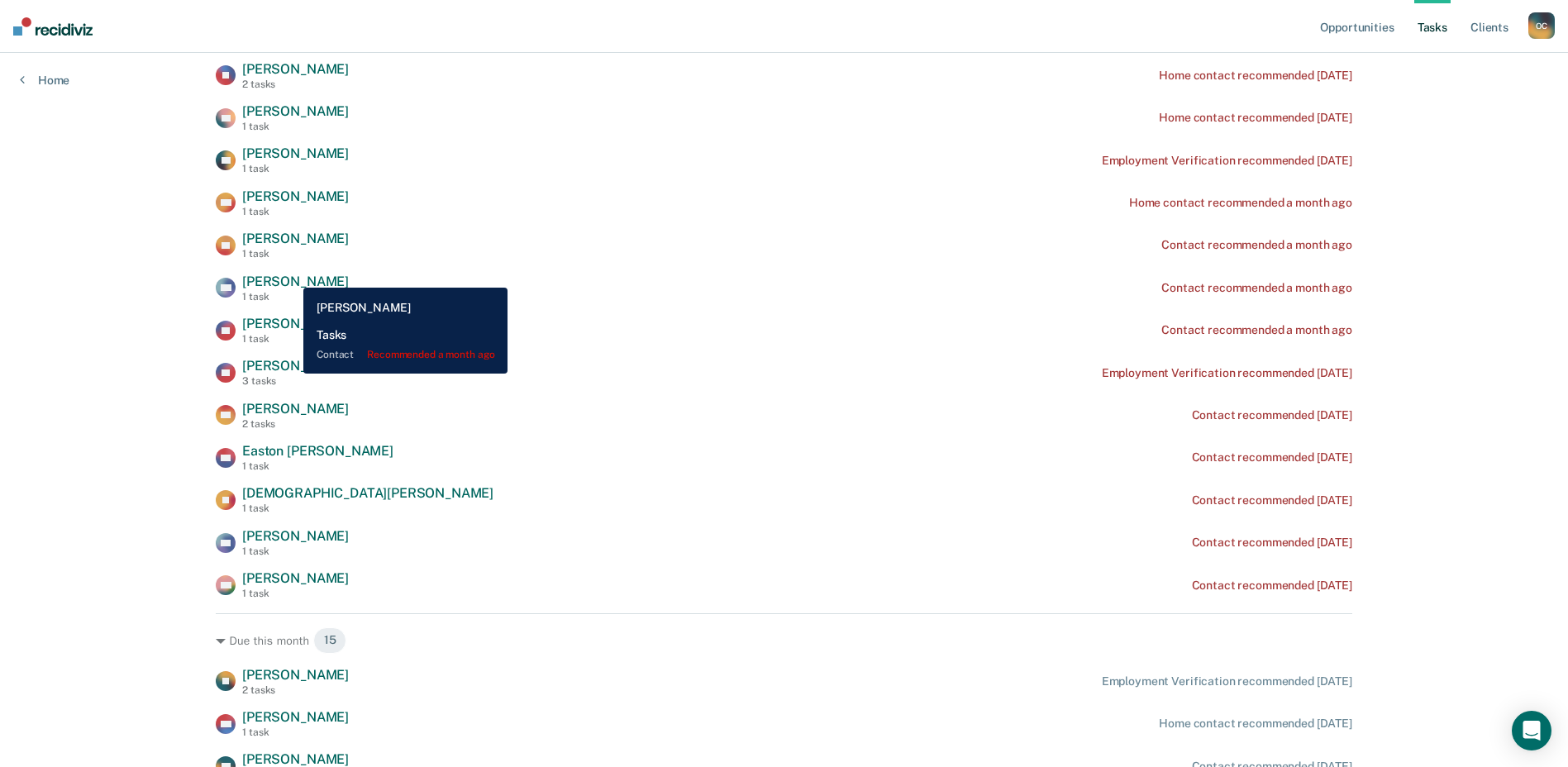 click on "[PERSON_NAME]" at bounding box center [295, 281] 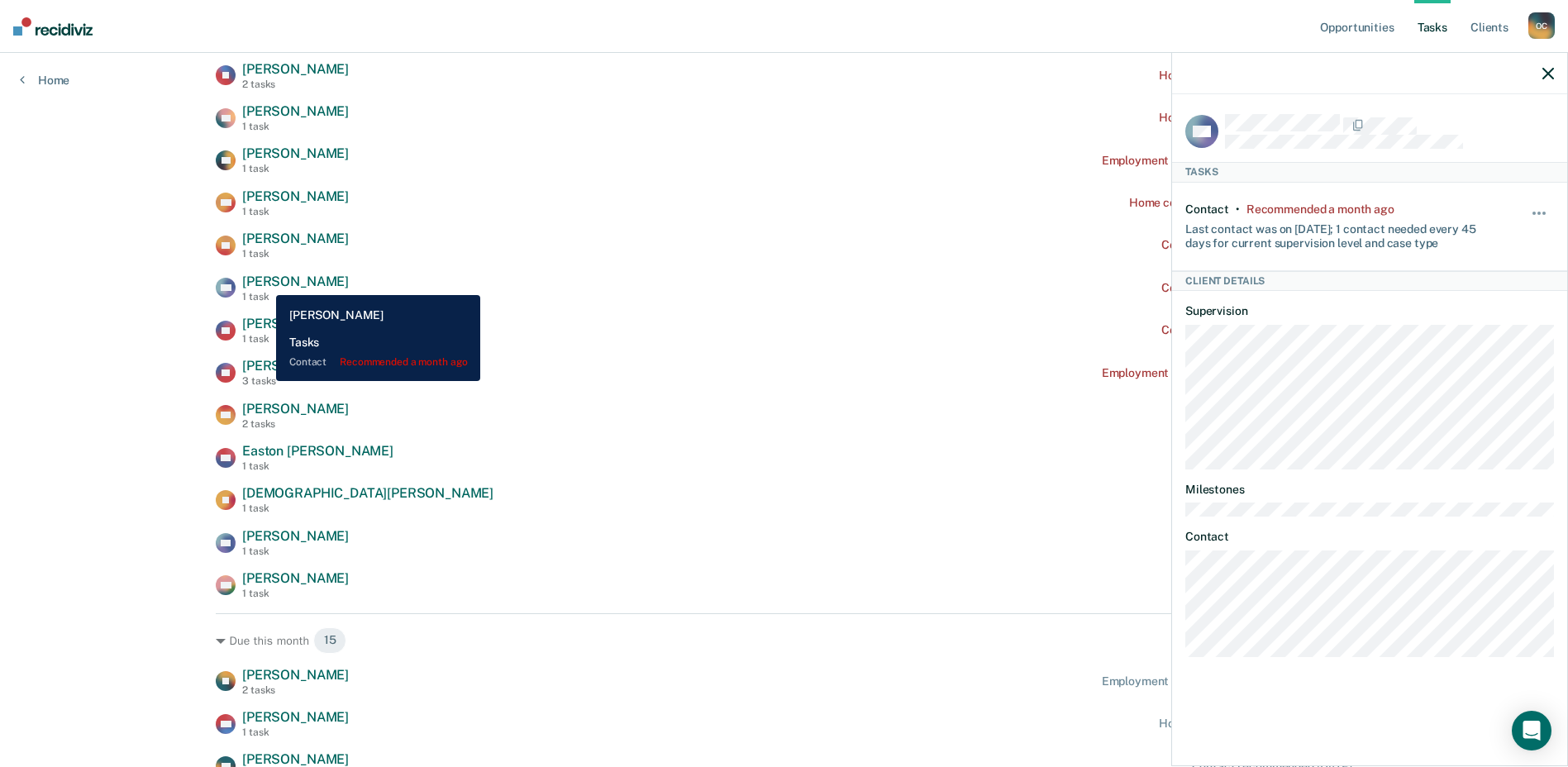 click on "[PERSON_NAME]" at bounding box center [295, 281] 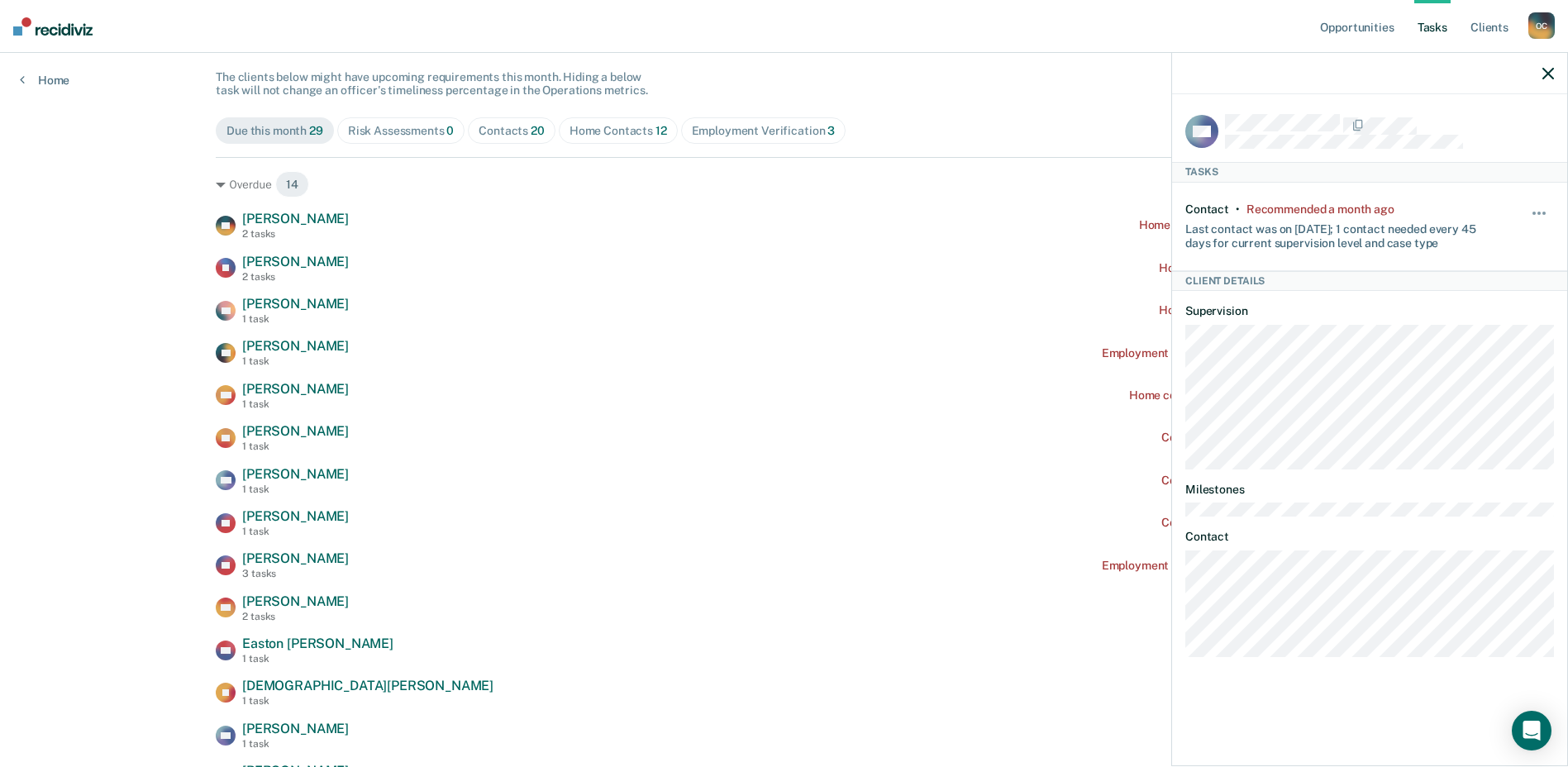 scroll, scrollTop: 0, scrollLeft: 0, axis: both 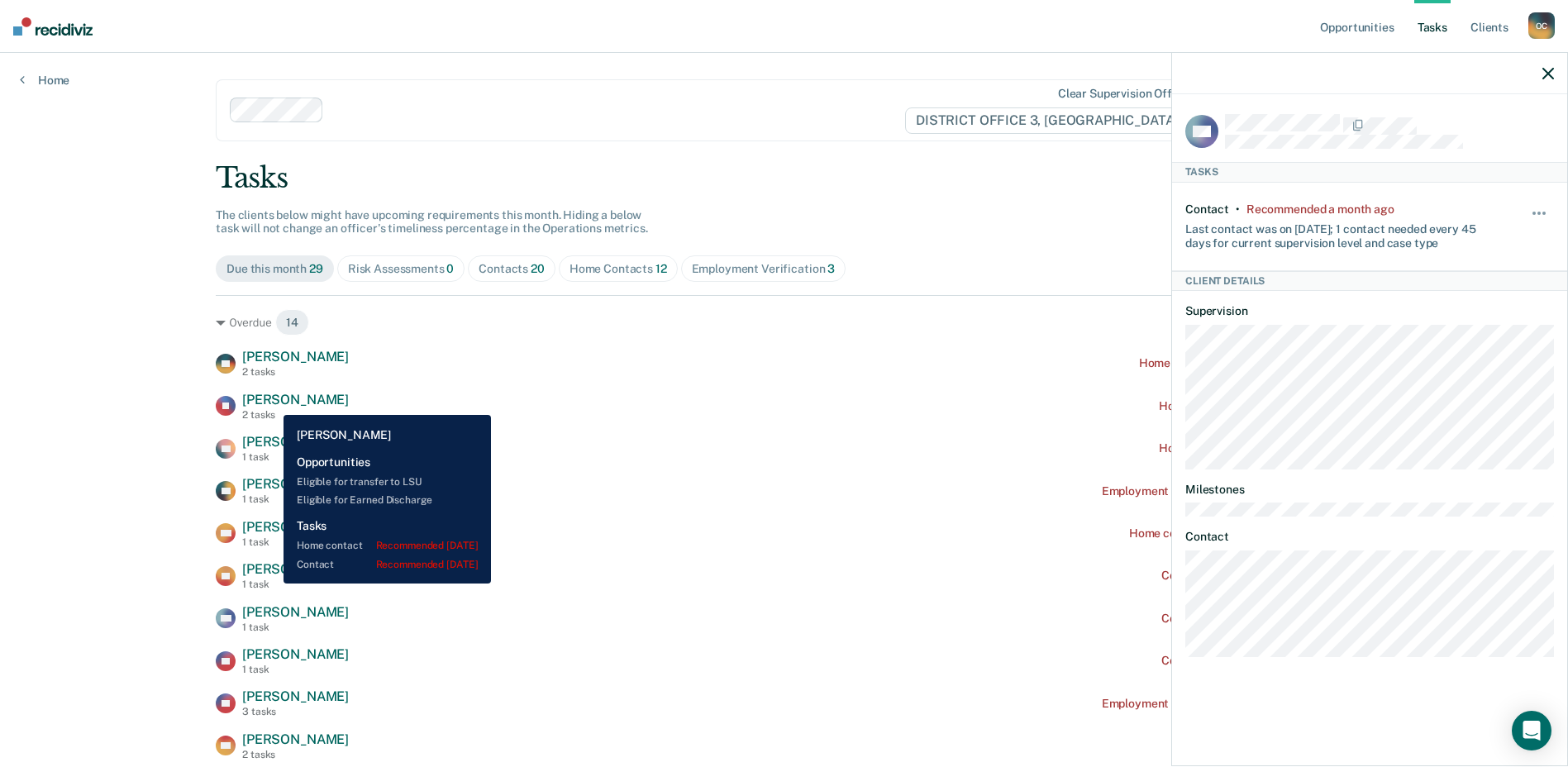 click on "[PERSON_NAME]" at bounding box center (295, 399) 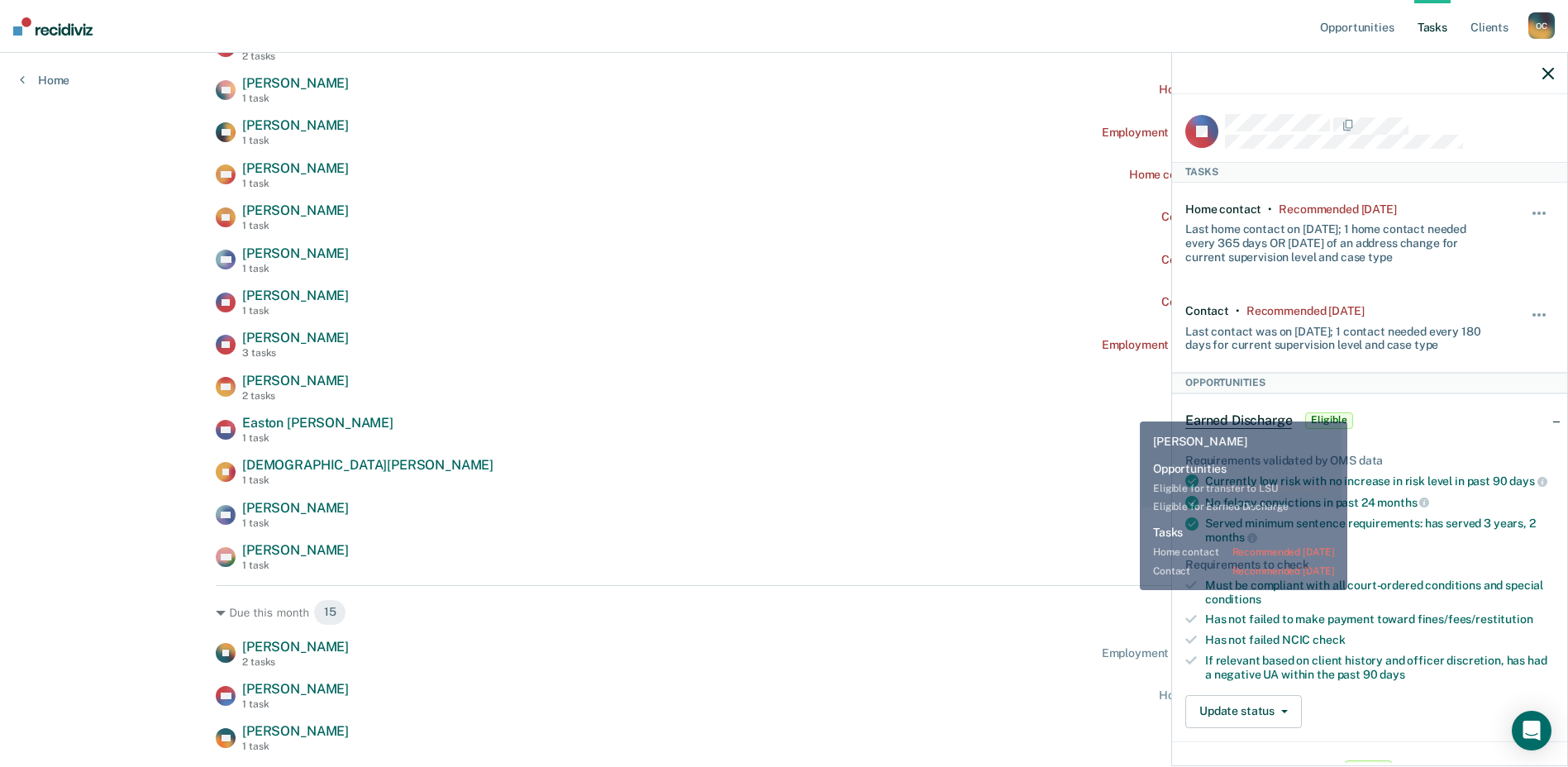 scroll, scrollTop: 579, scrollLeft: 0, axis: vertical 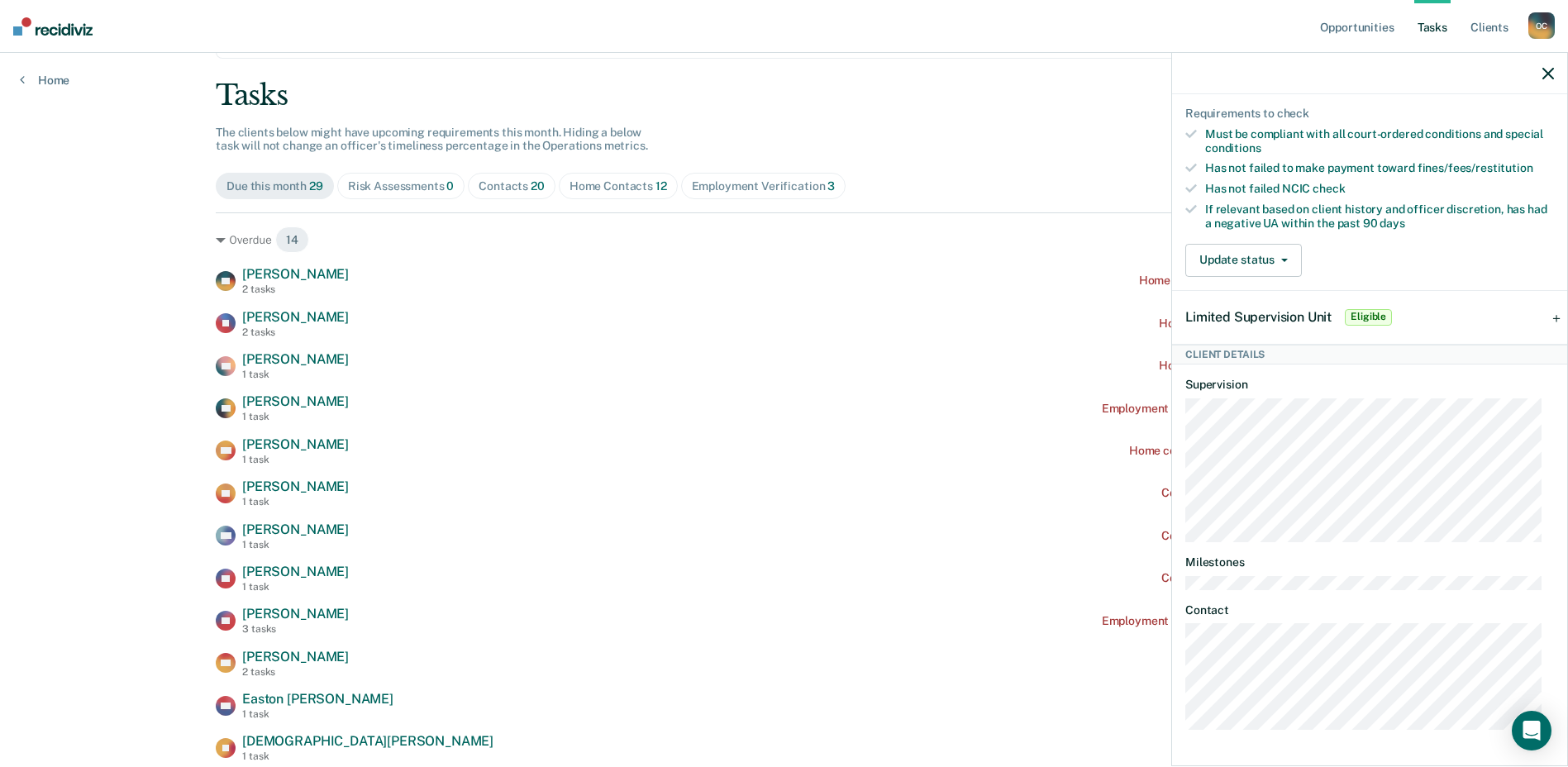 click at bounding box center (1370, 74) 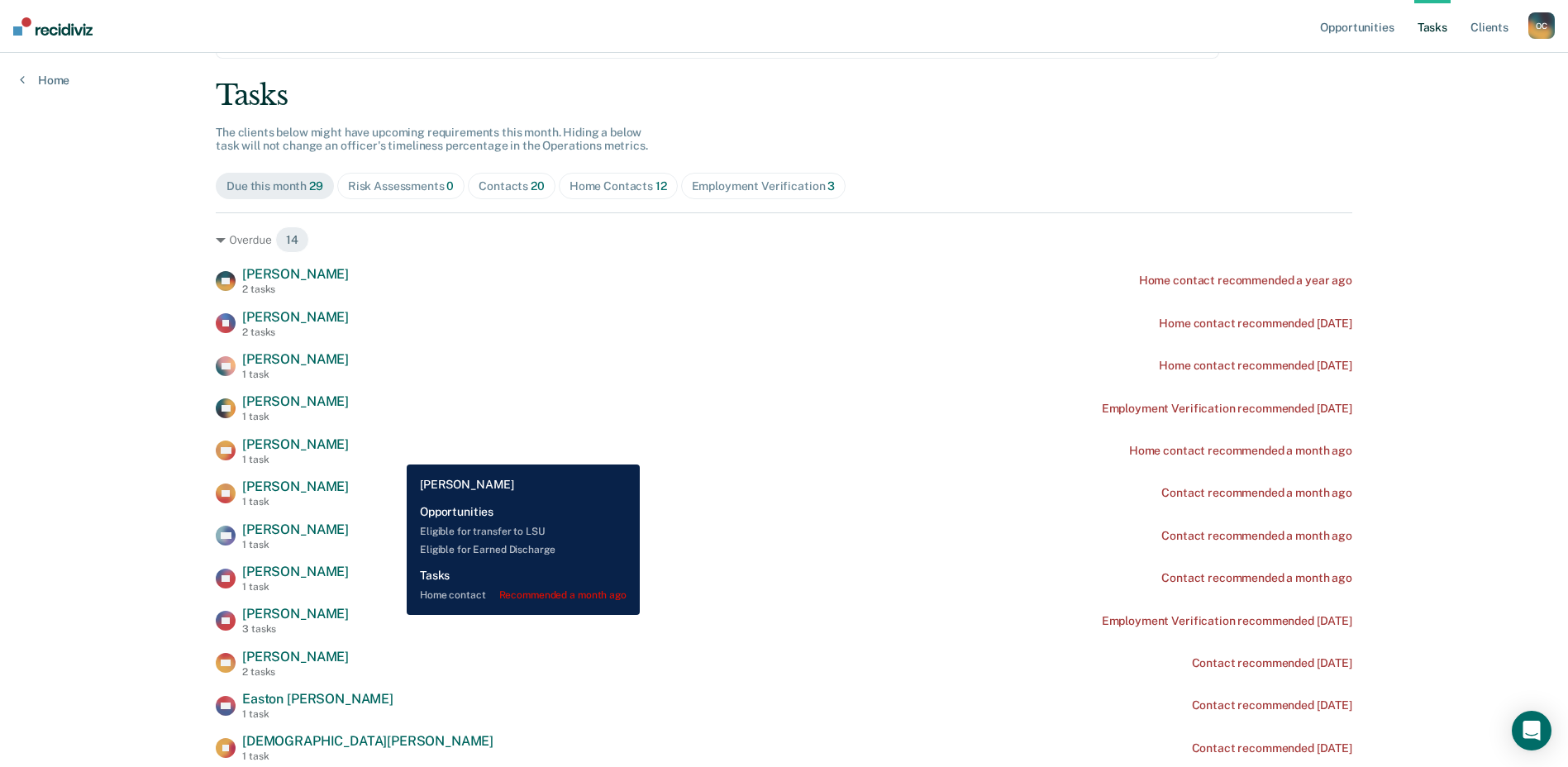 scroll, scrollTop: 165, scrollLeft: 0, axis: vertical 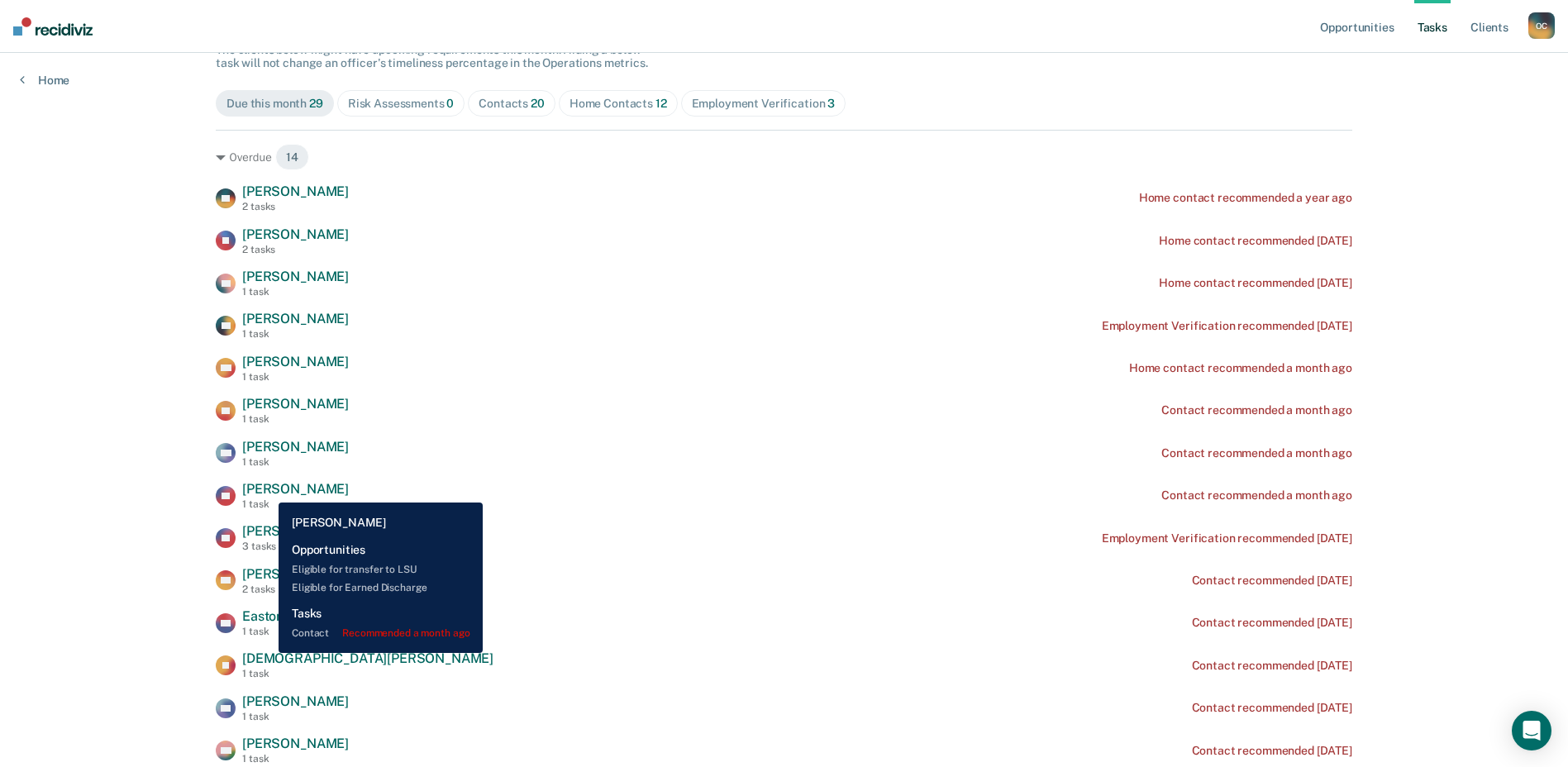 click on "[PERSON_NAME]" at bounding box center [295, 488] 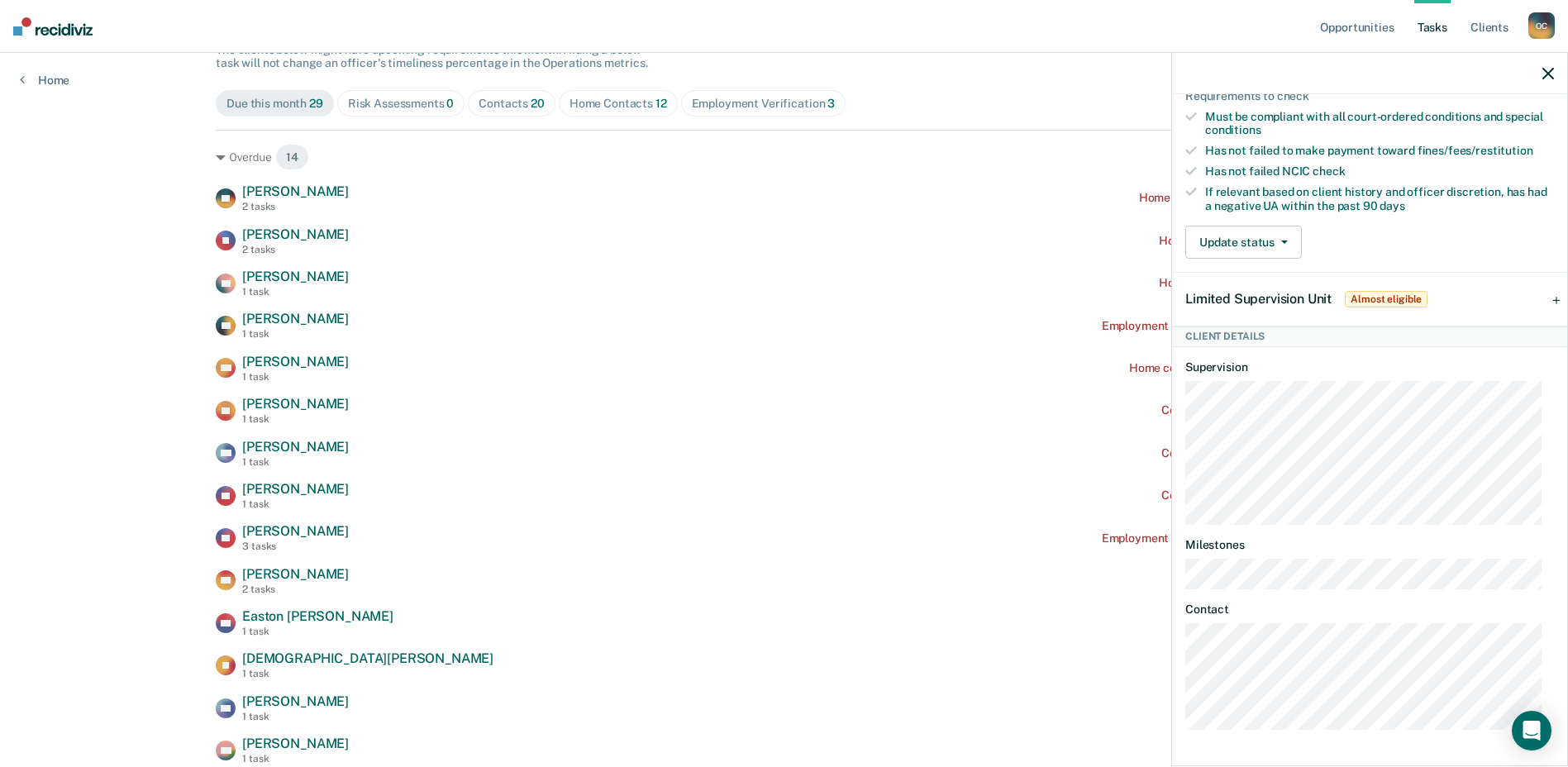 scroll, scrollTop: 379, scrollLeft: 0, axis: vertical 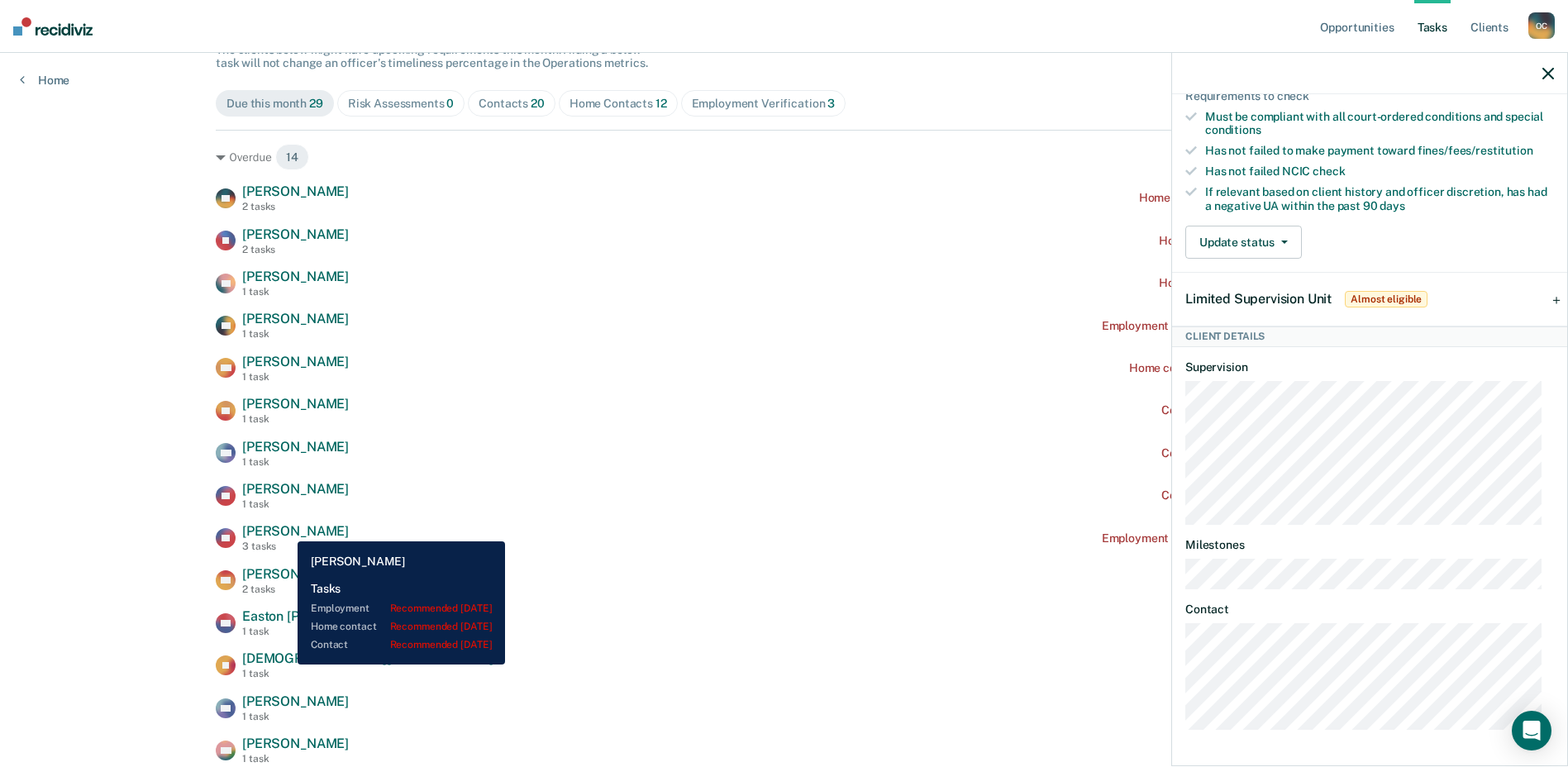 click on "[PERSON_NAME]" at bounding box center [295, 531] 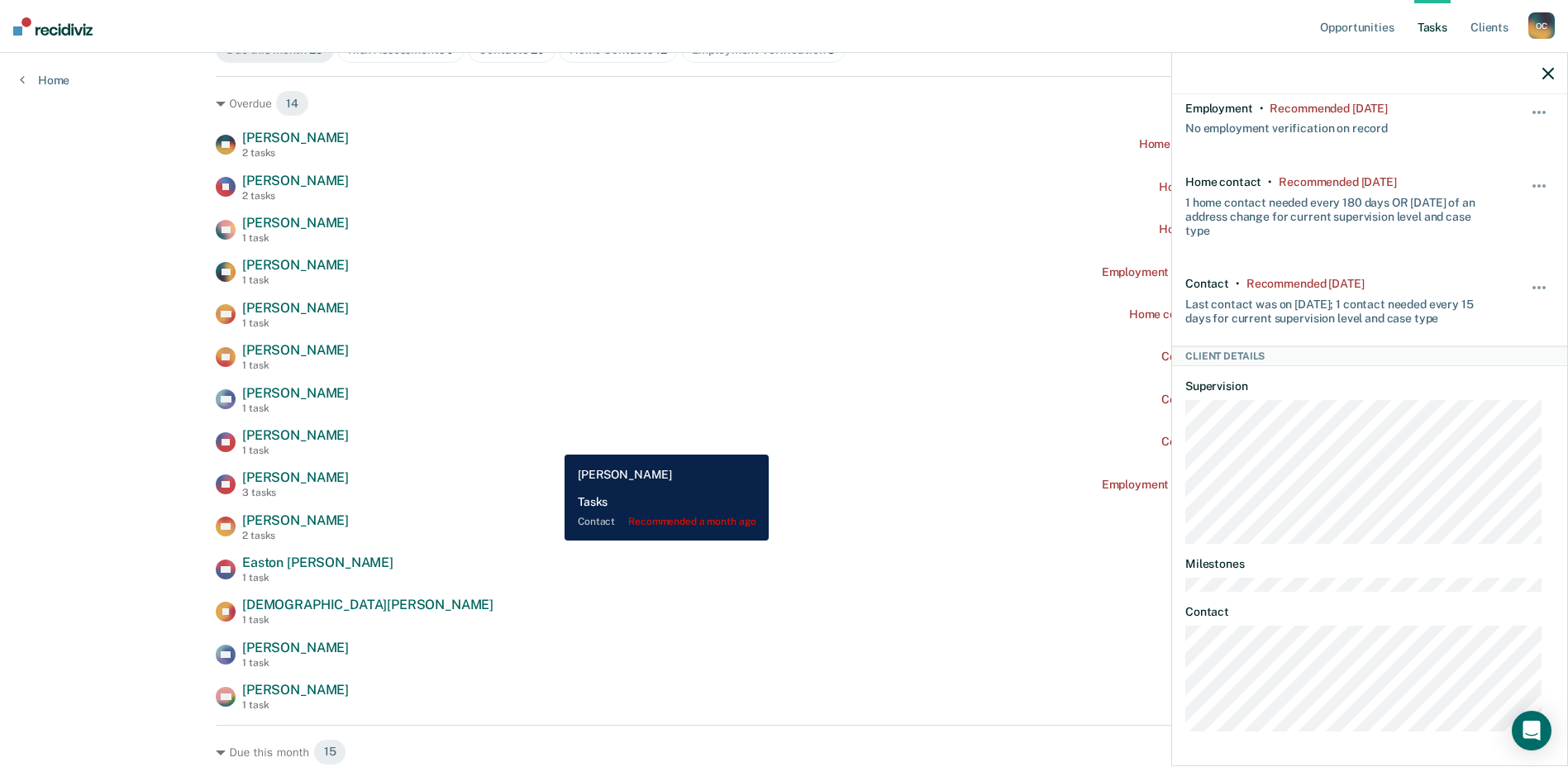 scroll, scrollTop: 248, scrollLeft: 0, axis: vertical 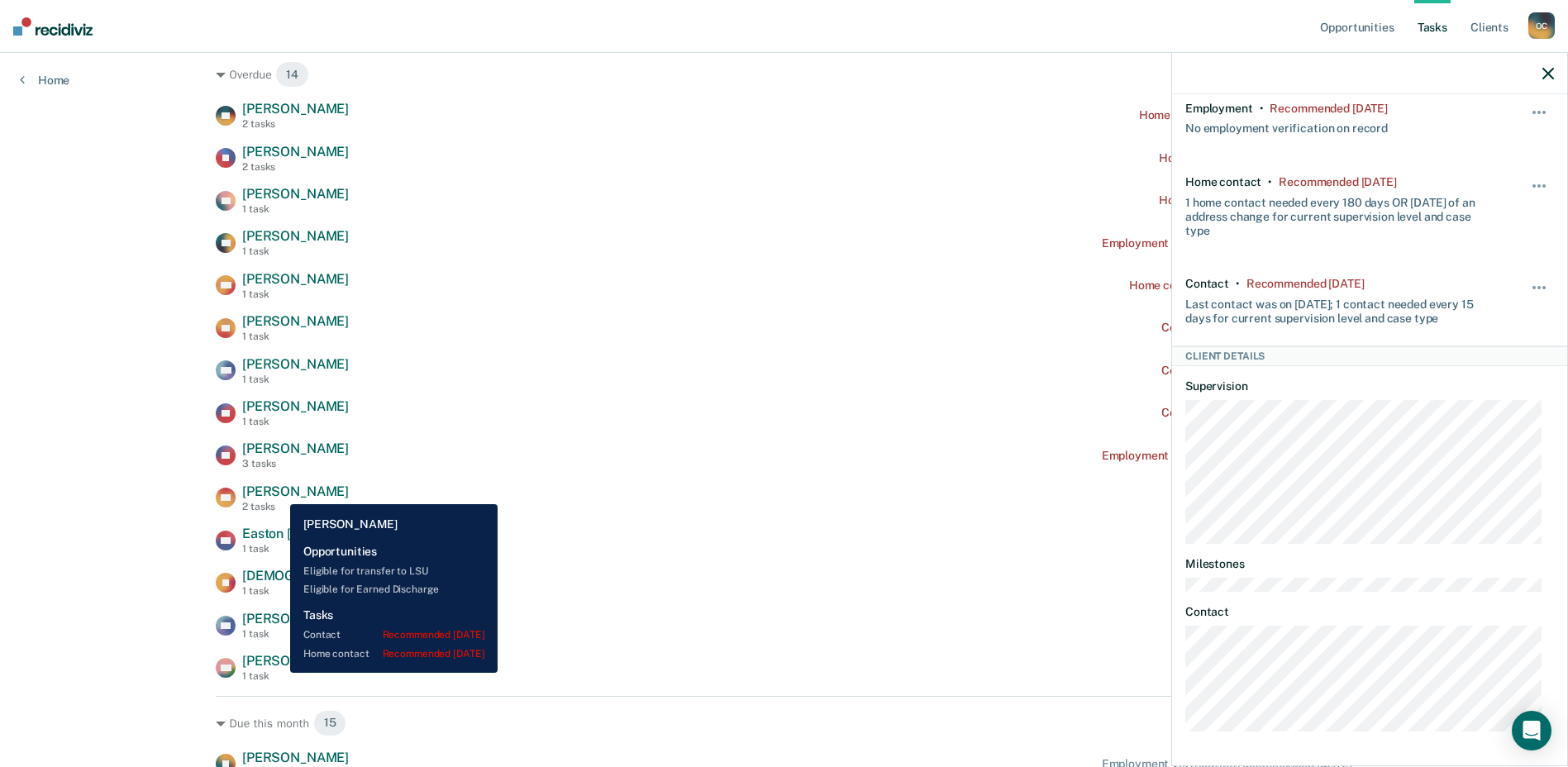 click on "[PERSON_NAME]" at bounding box center (295, 491) 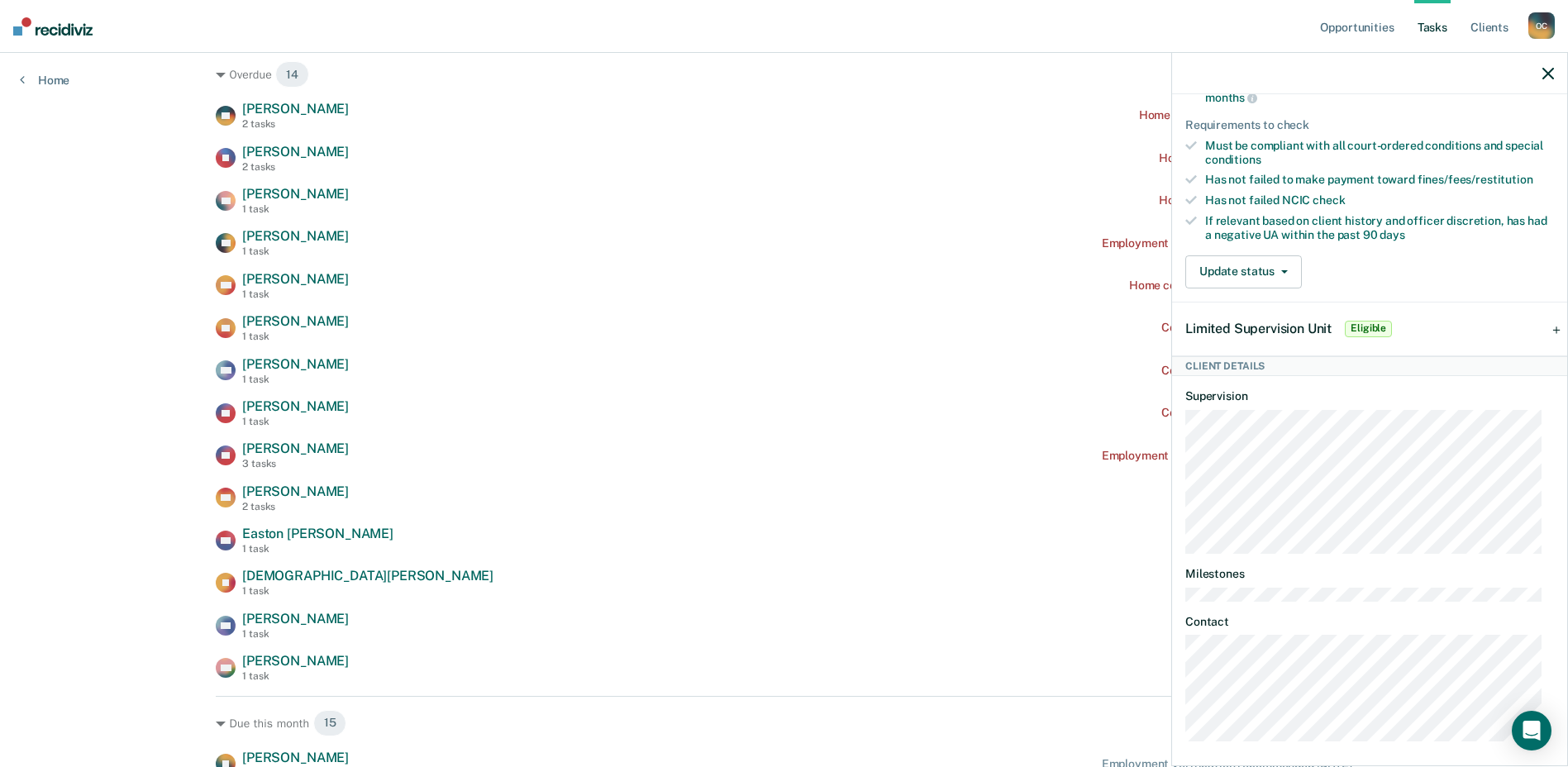 scroll, scrollTop: 487, scrollLeft: 0, axis: vertical 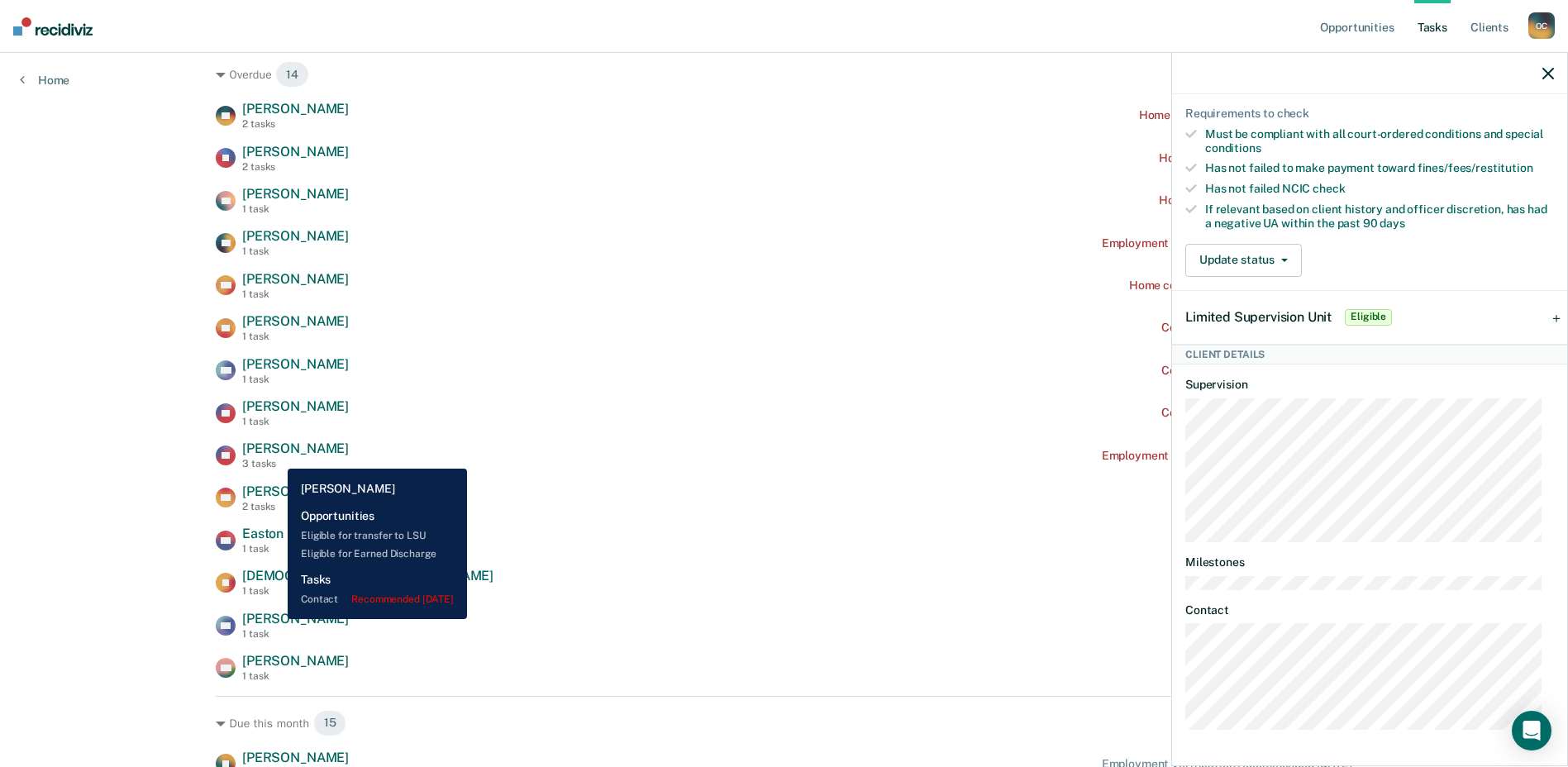 click on "[PERSON_NAME]" at bounding box center (295, 618) 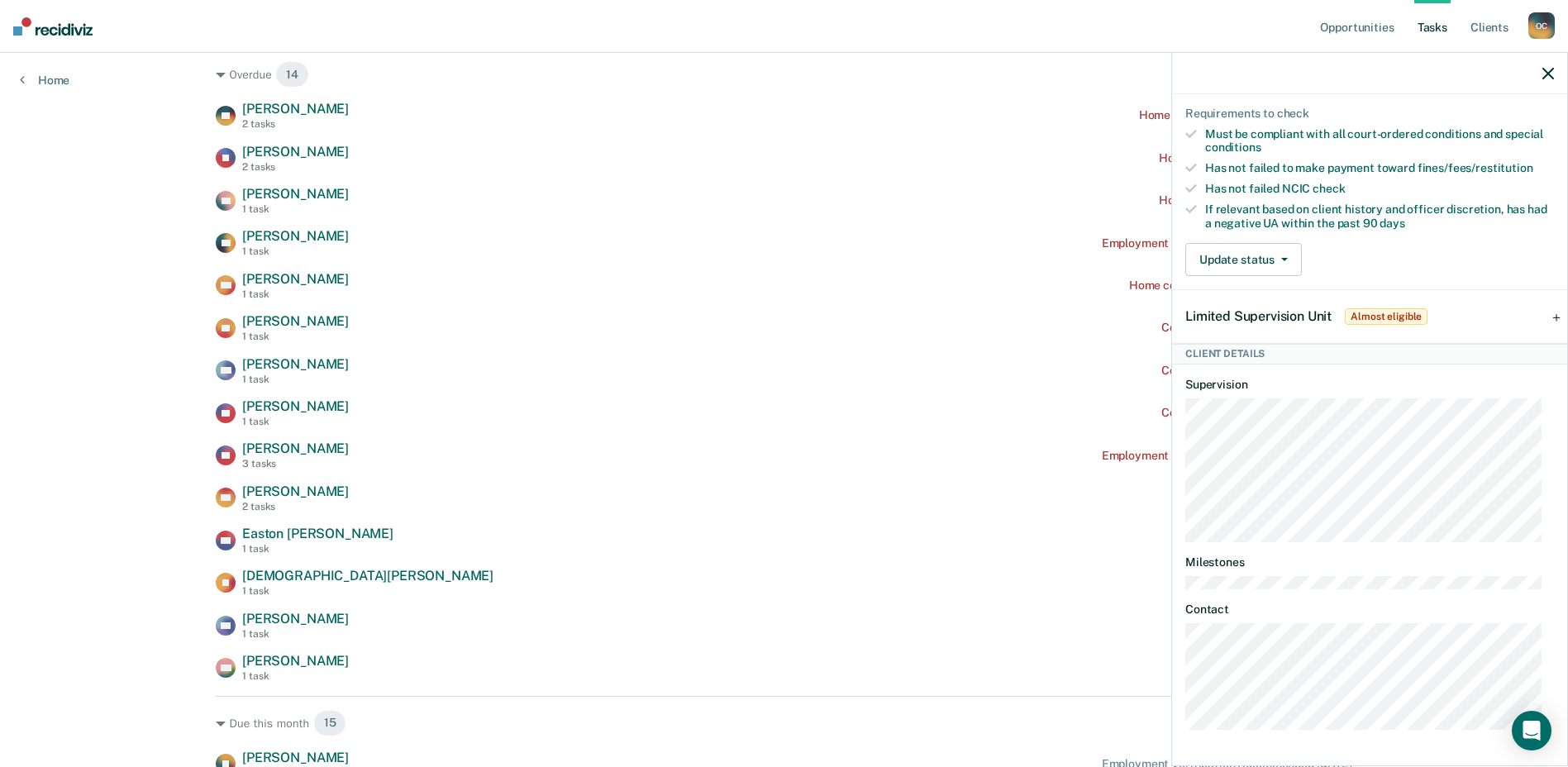 scroll, scrollTop: 384, scrollLeft: 0, axis: vertical 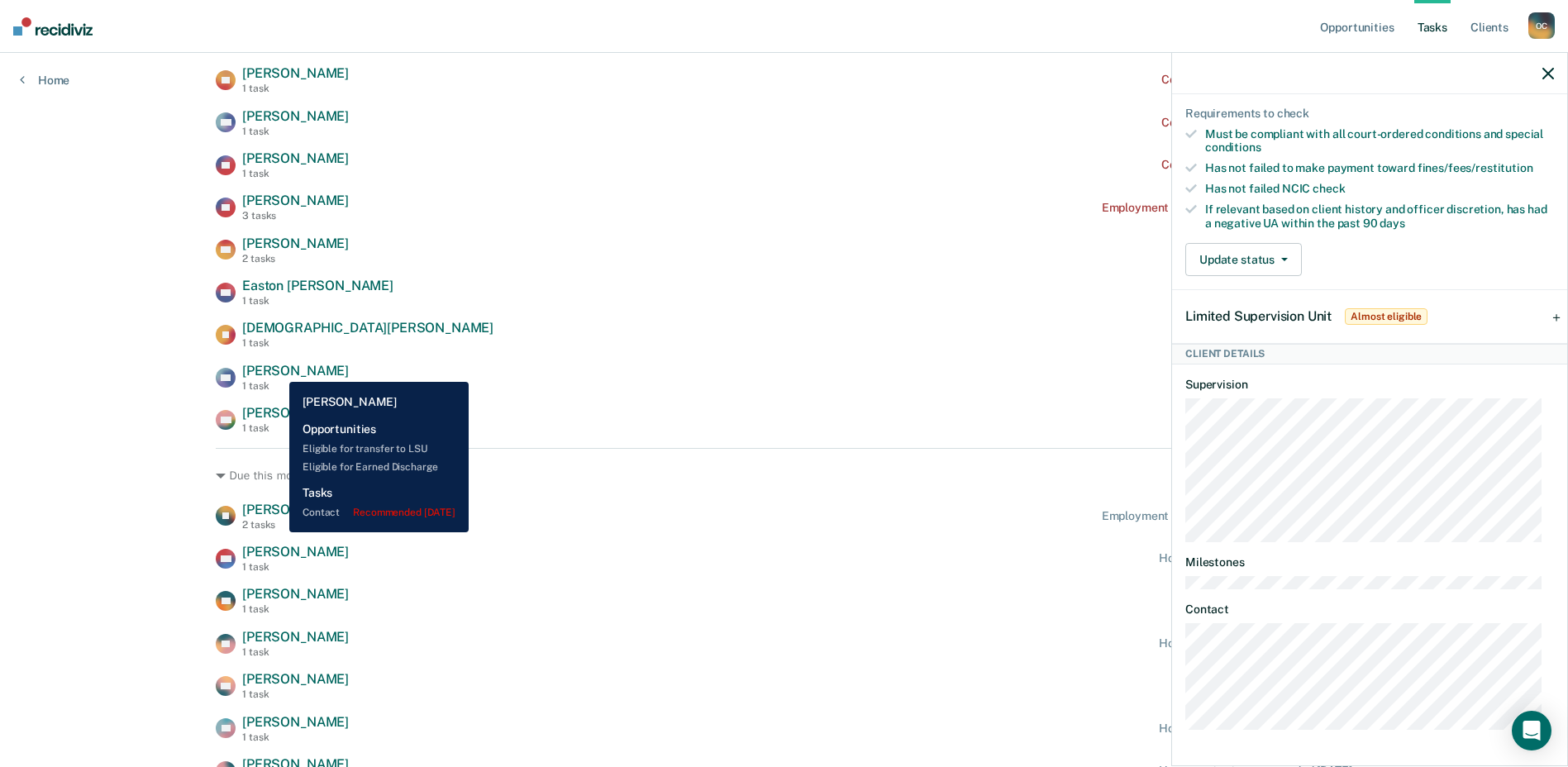 click on "[PERSON_NAME]" at bounding box center (295, 370) 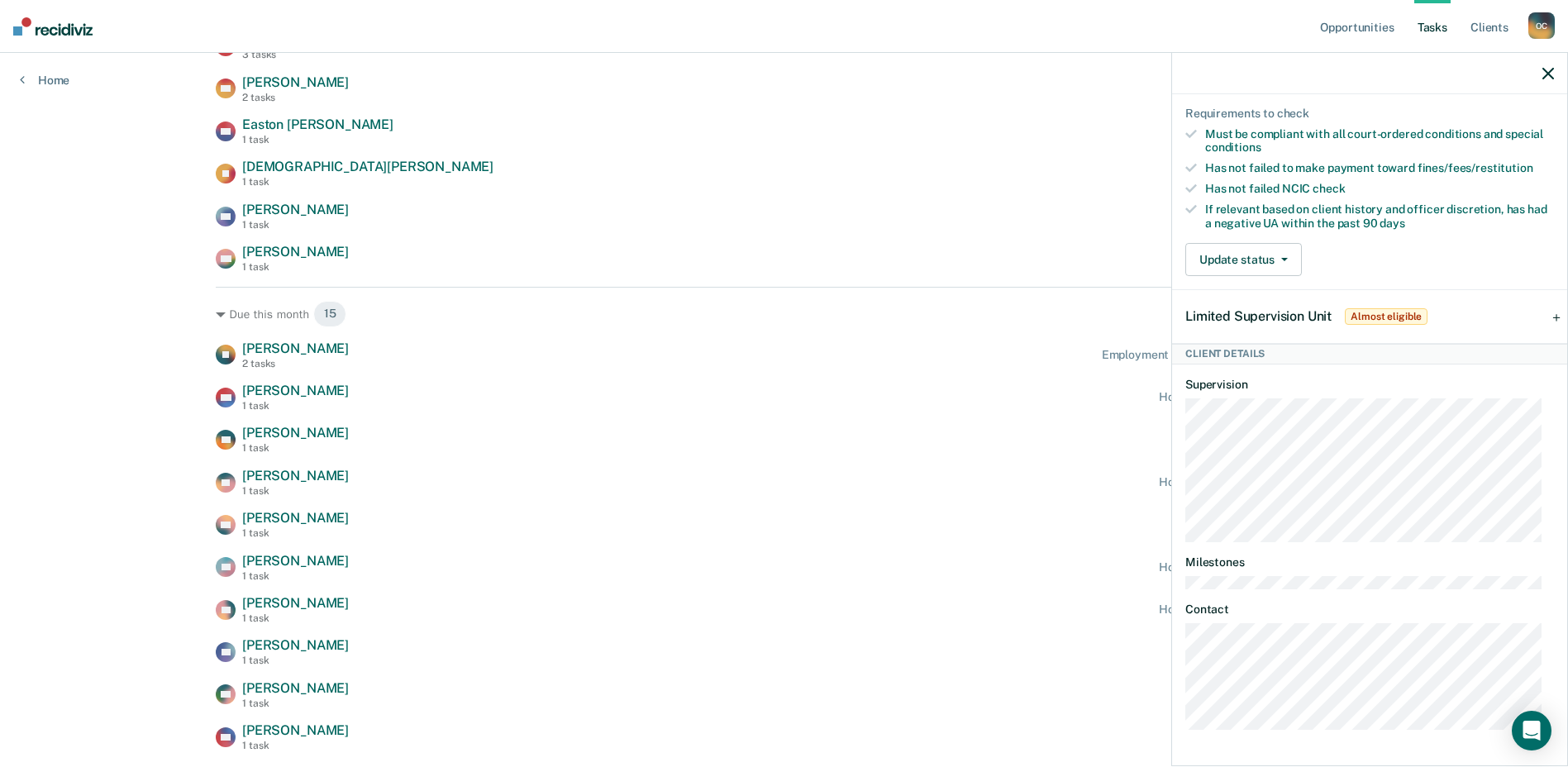 scroll, scrollTop: 661, scrollLeft: 0, axis: vertical 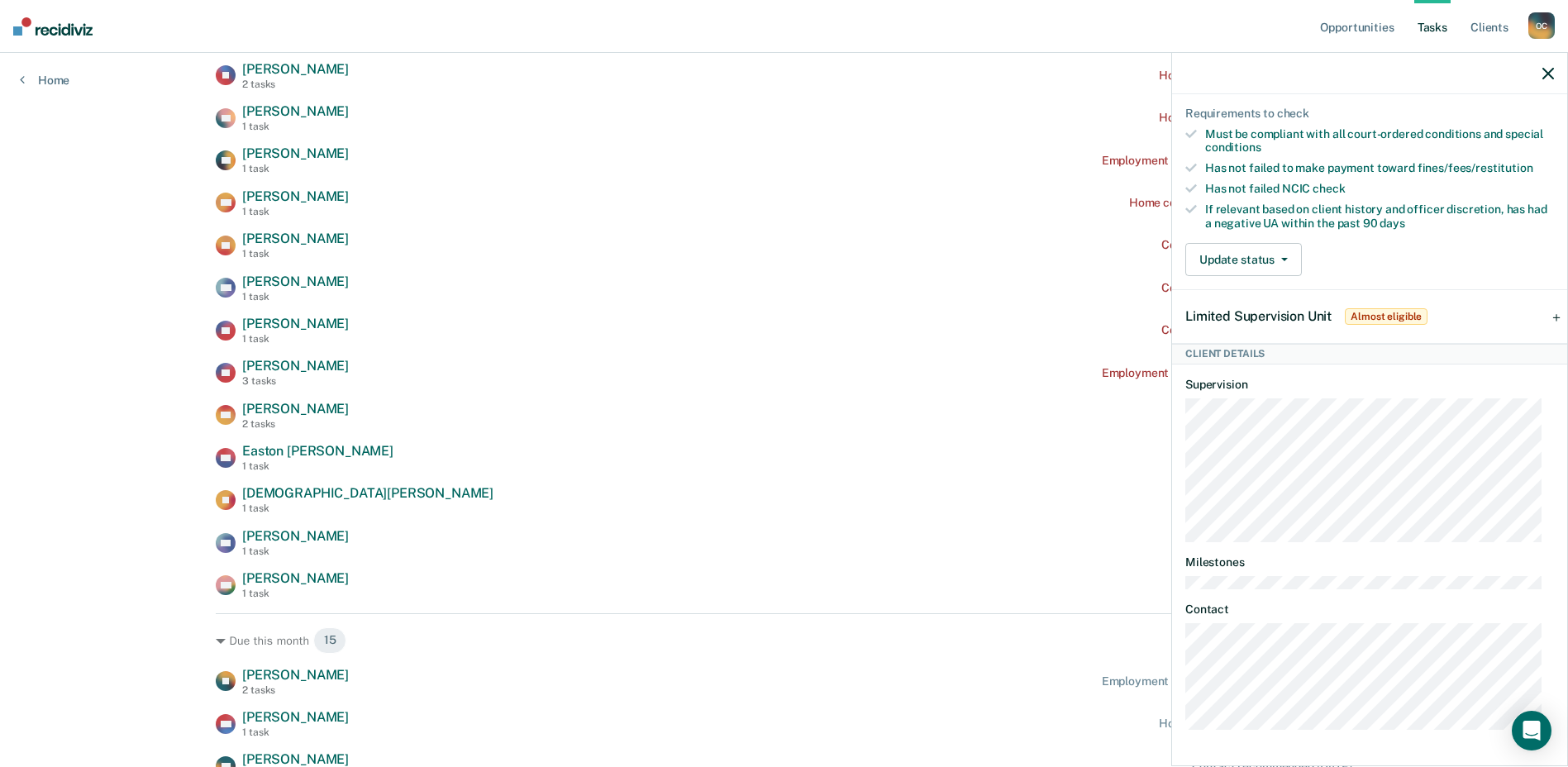 click on "Due this month   15 JL Johney Larimore 2 tasks Employment Verification recommended in 6 days SW Steven Weaver 1 task Home contact recommended in 6 days SC Shawna Crawford 1 task Contact recommended in 6 days ST Samuel Thompson 1 task Home contact recommended in 9 days MB Matthew Bell 1 task Contact recommended in 10 days DP Dean Peterson 1 task Home contact recommended in 12 days OF Orvel Fenn 1 task Home contact recommended in 13 days CP Crystal Pero 1 task Contact recommended in 14 days GB Gary Bender 1 task Contact recommended in 14 days DH Daisy Hilario 1 task Contact recommended in 14 days AC Amber Camidge 1 task Contact recommended in 14 days KM Kimberlie Mccarver 1 task Contact recommended in 20 days CK Crystal Keemon 1 task Contact recommended in 21 days GM Gregory Marvin 1 task Contact recommended in 21 days JR Job Russell 1 task Home contact recommended in 22 days" at bounding box center (784, 952) 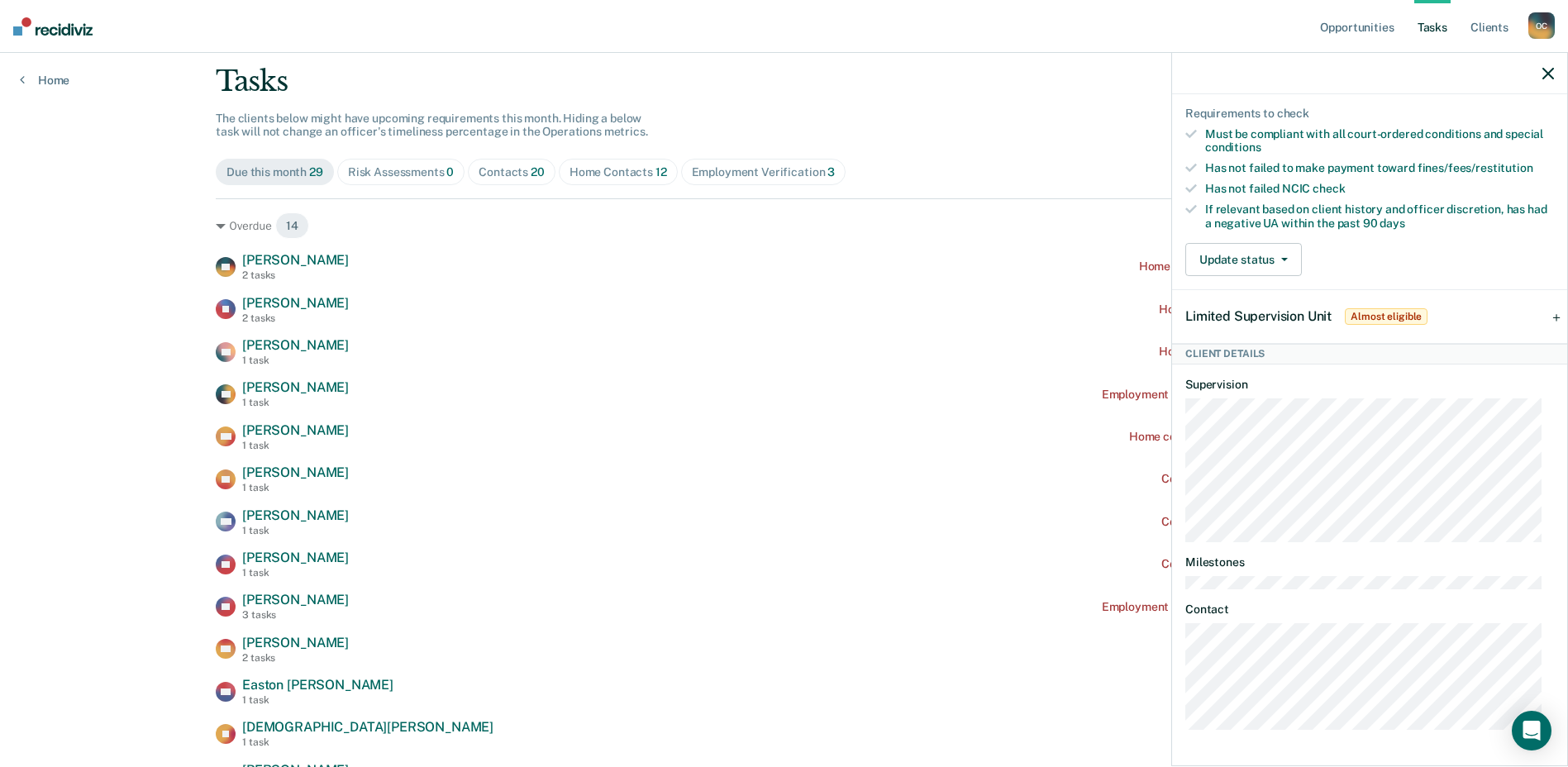 scroll, scrollTop: 0, scrollLeft: 0, axis: both 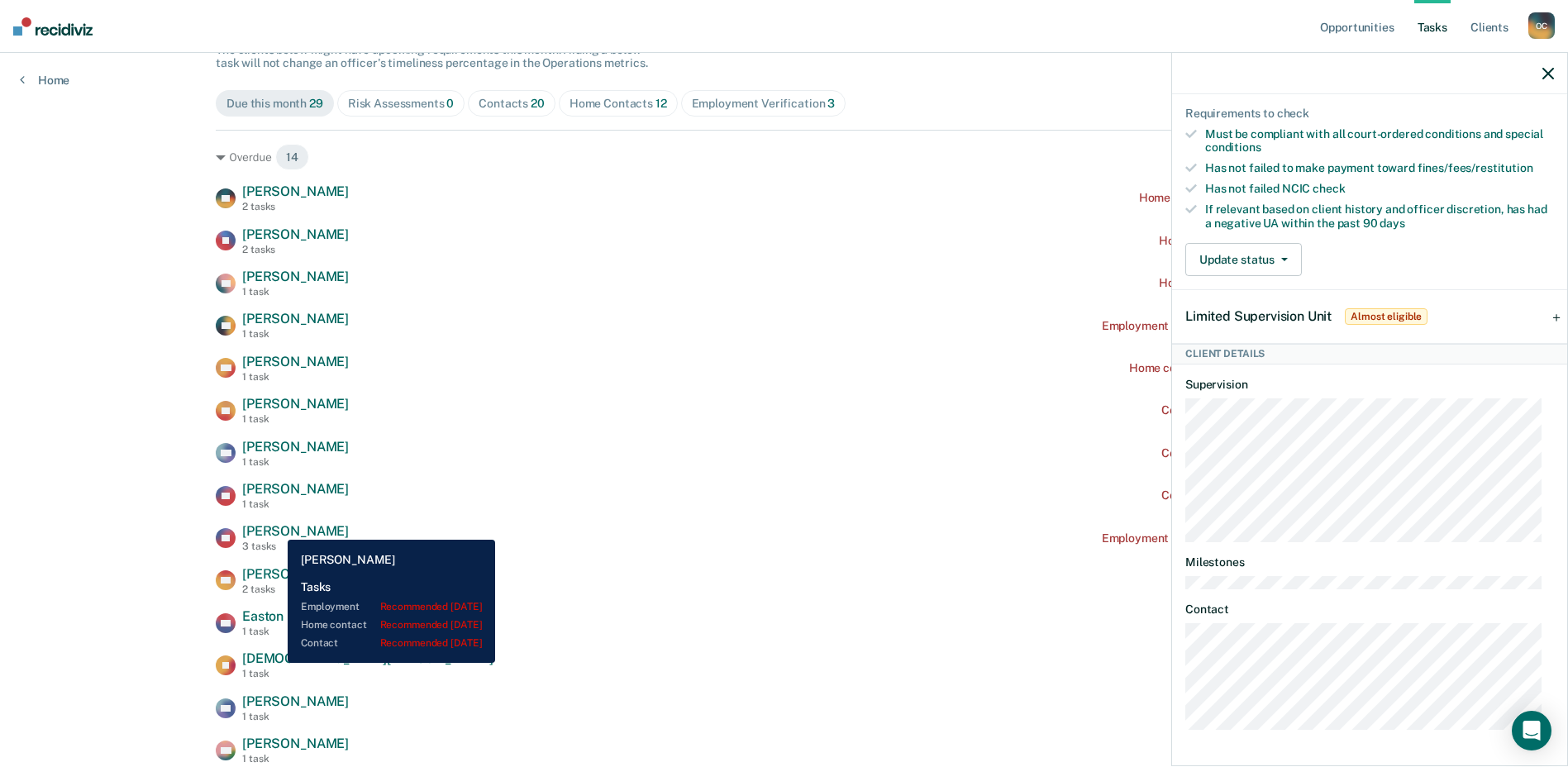 drag, startPoint x: 275, startPoint y: 527, endPoint x: 307, endPoint y: 514, distance: 34.539832 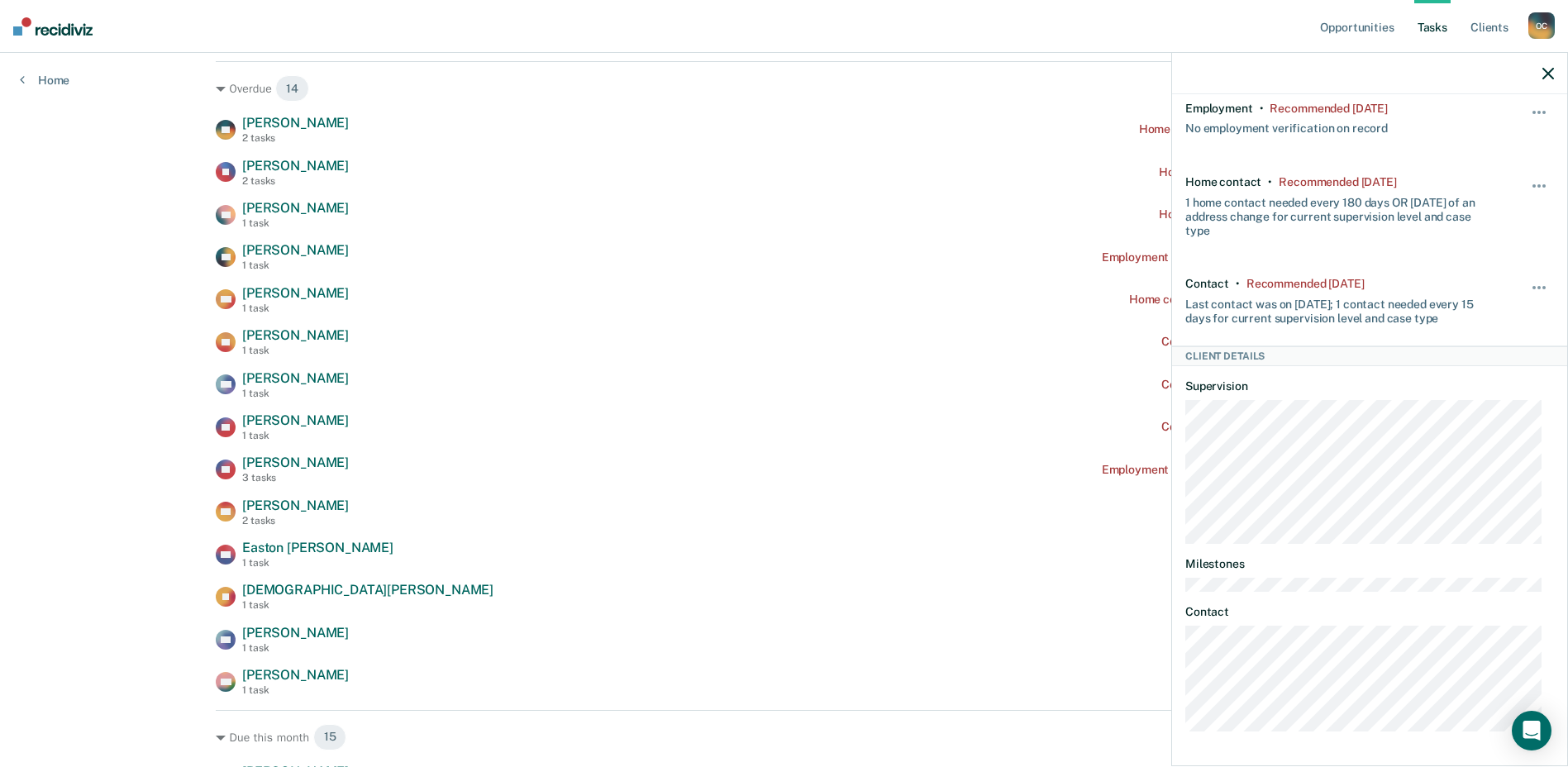 scroll, scrollTop: 331, scrollLeft: 0, axis: vertical 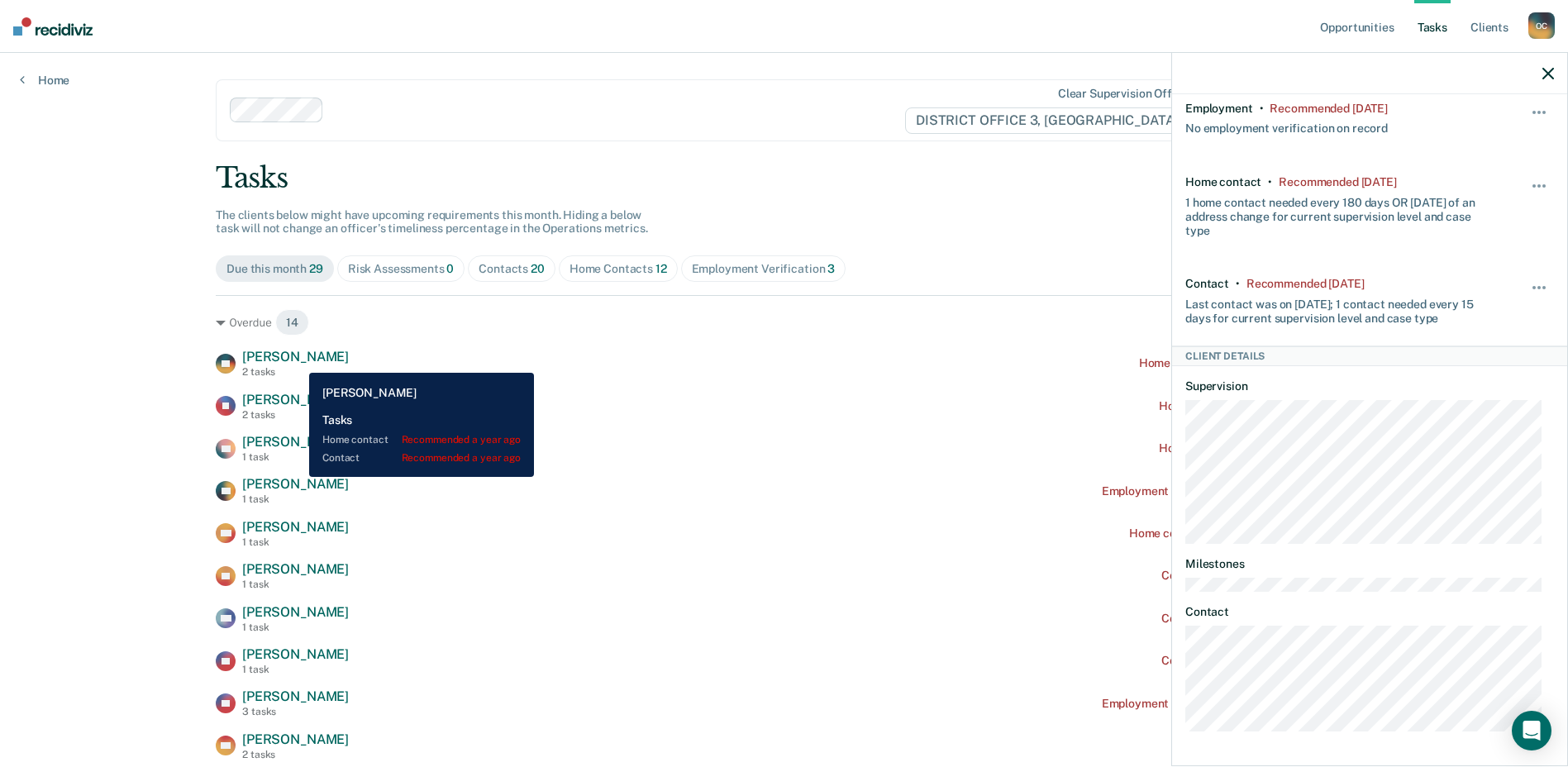 click on "[PERSON_NAME]" at bounding box center [295, 356] 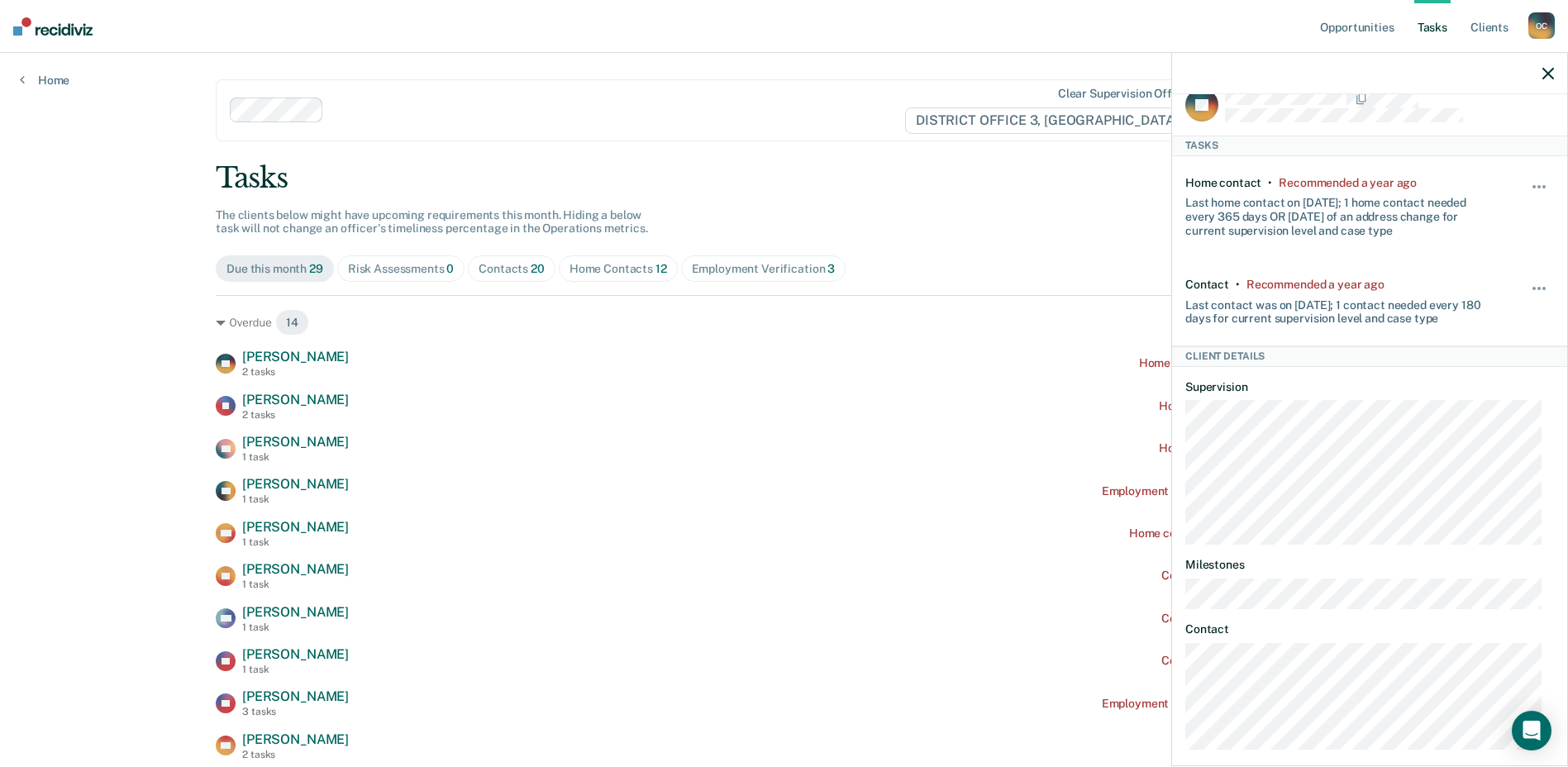 scroll, scrollTop: 44, scrollLeft: 0, axis: vertical 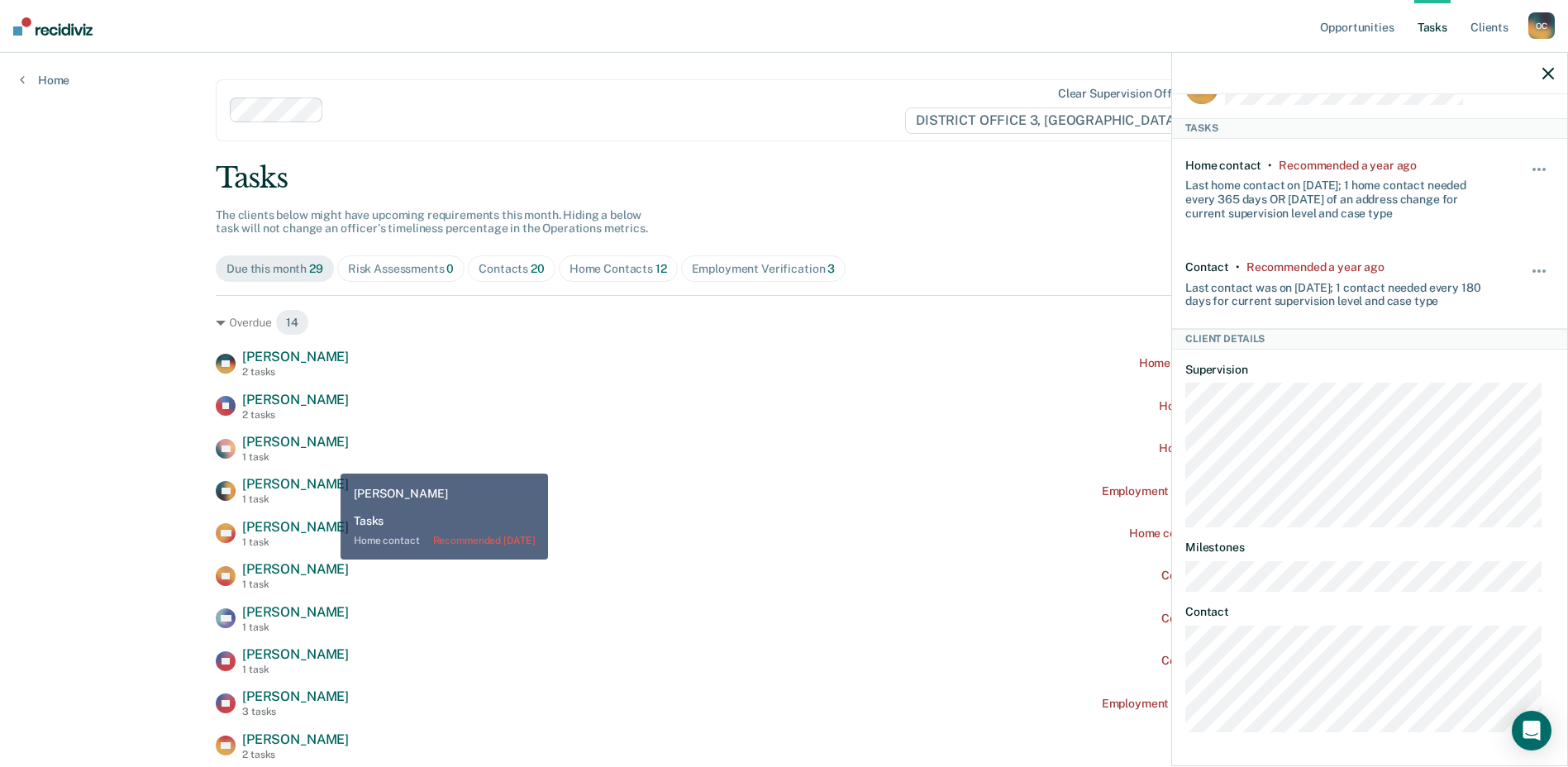 click on "EE Ethan Epstein 2 tasks Home contact recommended a year ago JB Joshua Brennan 2 tasks Home contact recommended 3 months ago AB Amanda Bouttier 1 task Home contact recommended 2 months ago CS Carina Salinas 1 task Employment Verification recommended 2 months ago DM Damian Monroe 1 task Home contact recommended a month ago AV Alaric Vogt 1 task Contact recommended a month ago RM Robert Matthews 1 task Contact recommended a month ago ES Edward Summers 1 task Contact recommended a month ago ES Elizabeth Scott 3 tasks Employment Verification recommended 22 days ago BO Brock Opfer 2 tasks Contact recommended 19 days ago EM Easton Munford 1 task Contact recommended 11 days ago JA Jesus Arechiga 1 task Contact recommended 11 days ago KN Kara Nedeau 1 task Contact recommended 5 days ago DW Daniel Warner 1 task Contact recommended 2 days ago" at bounding box center [784, 639] 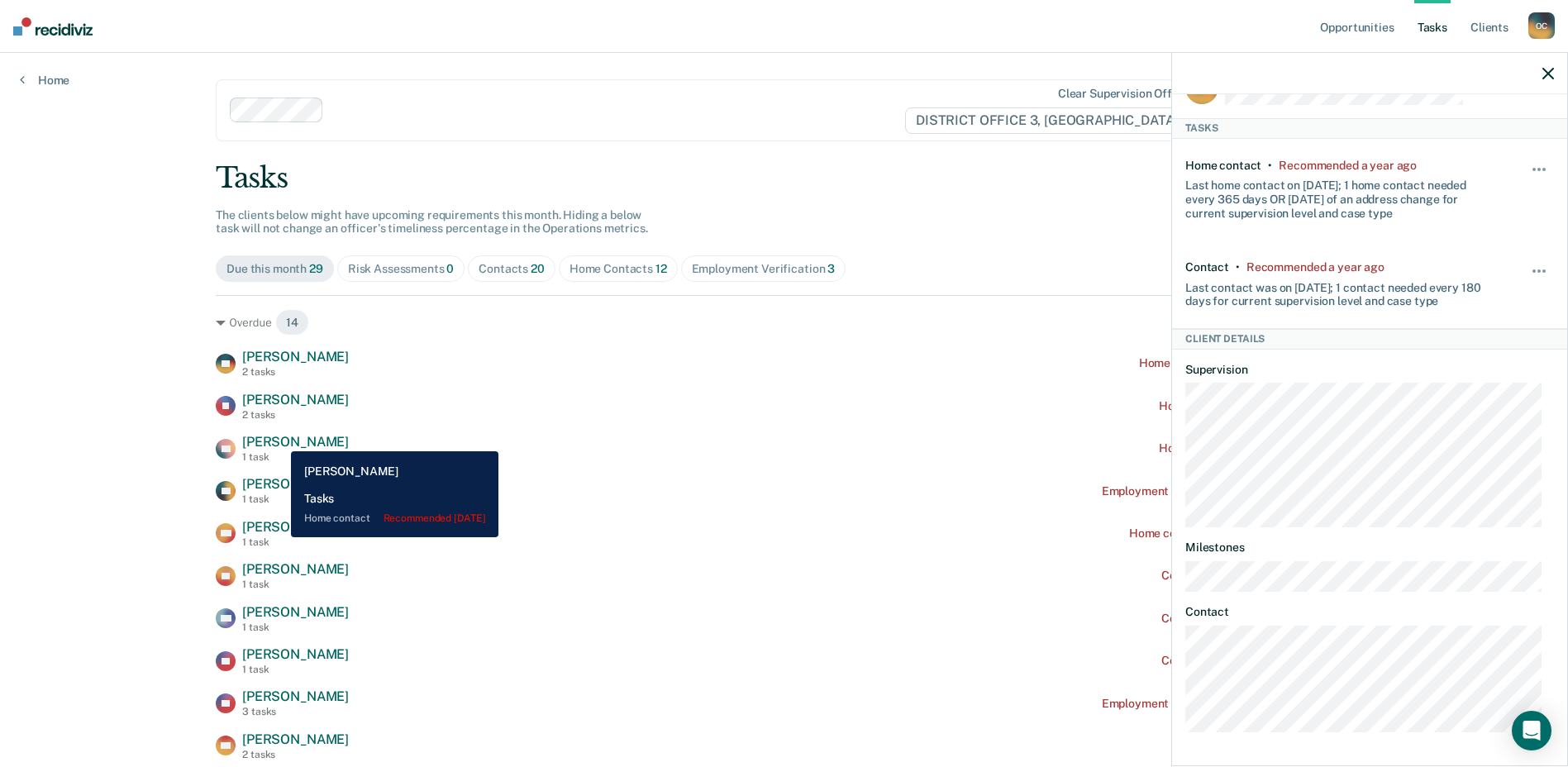 click on "[PERSON_NAME]" at bounding box center (295, 441) 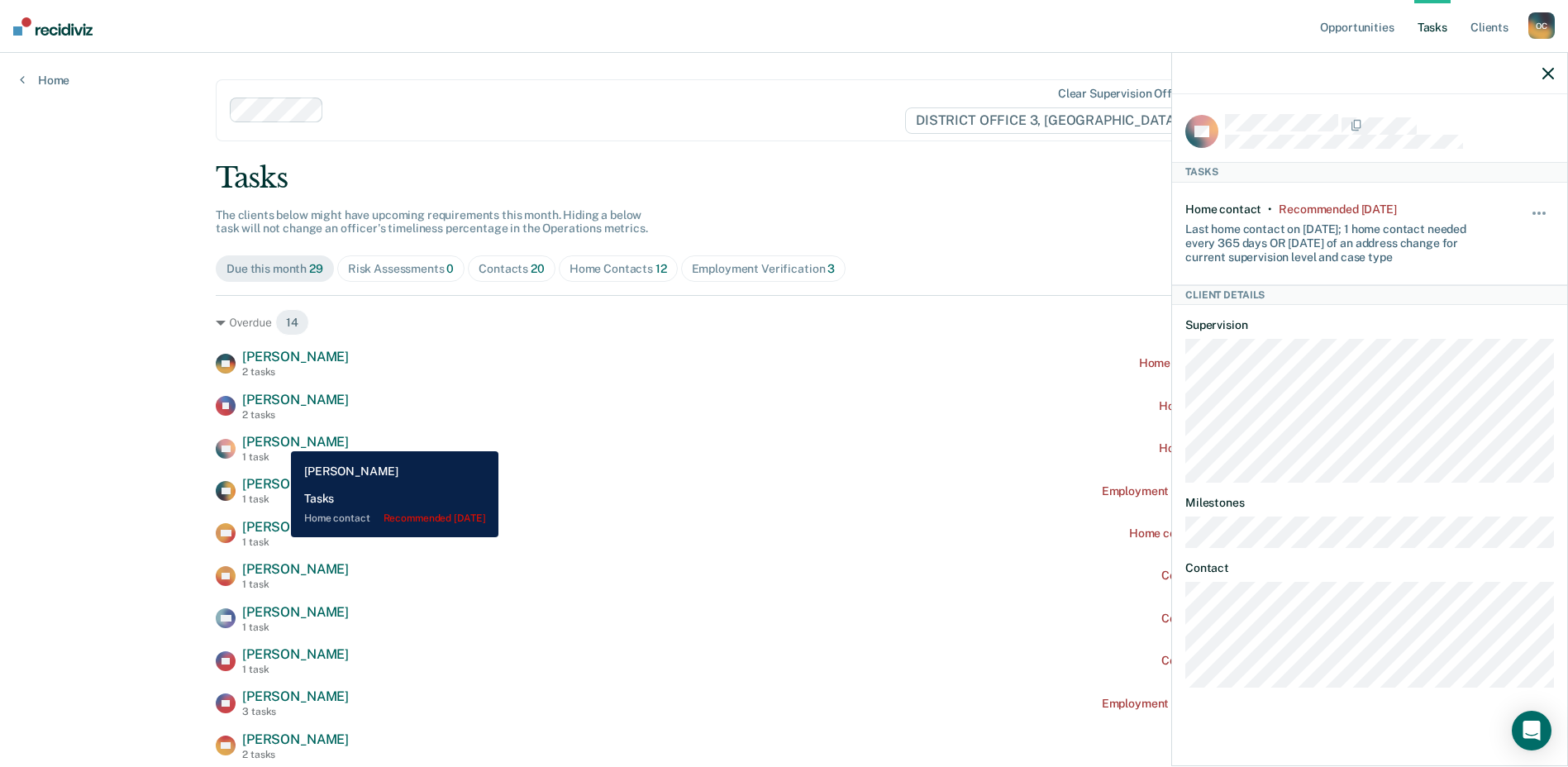 scroll, scrollTop: 0, scrollLeft: 0, axis: both 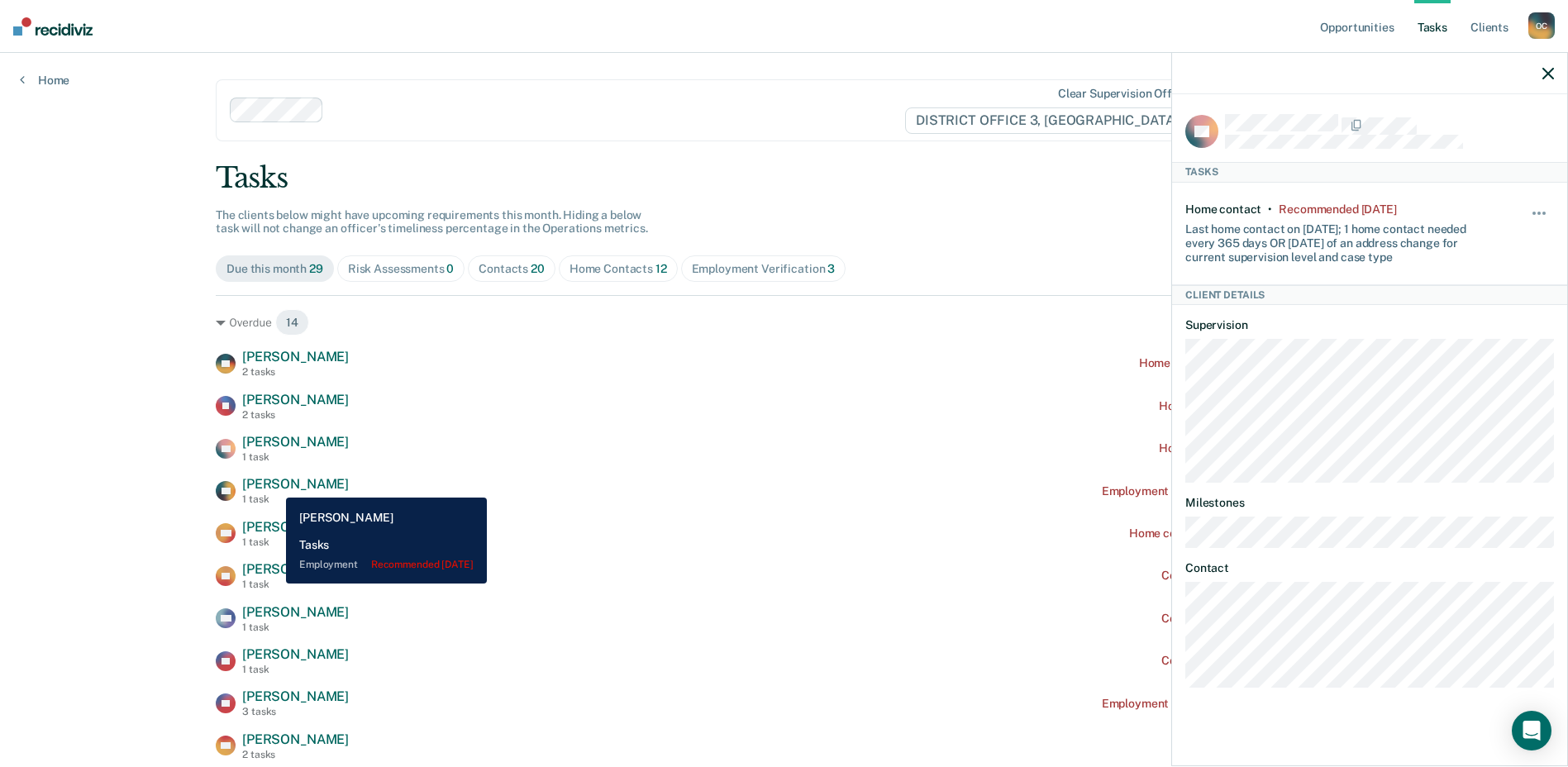 click on "[PERSON_NAME]" at bounding box center (295, 484) 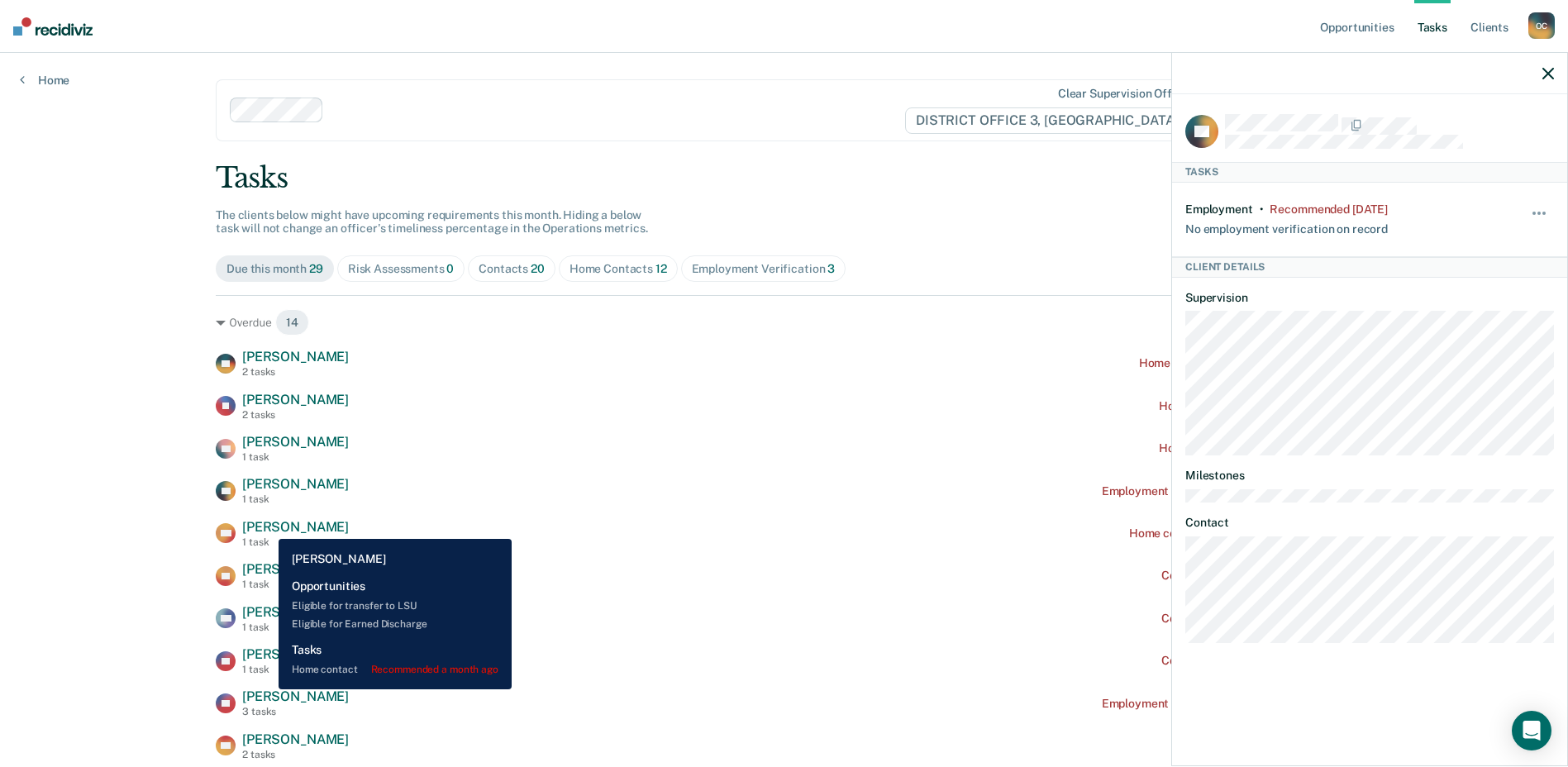 click on "[PERSON_NAME]" at bounding box center (295, 526) 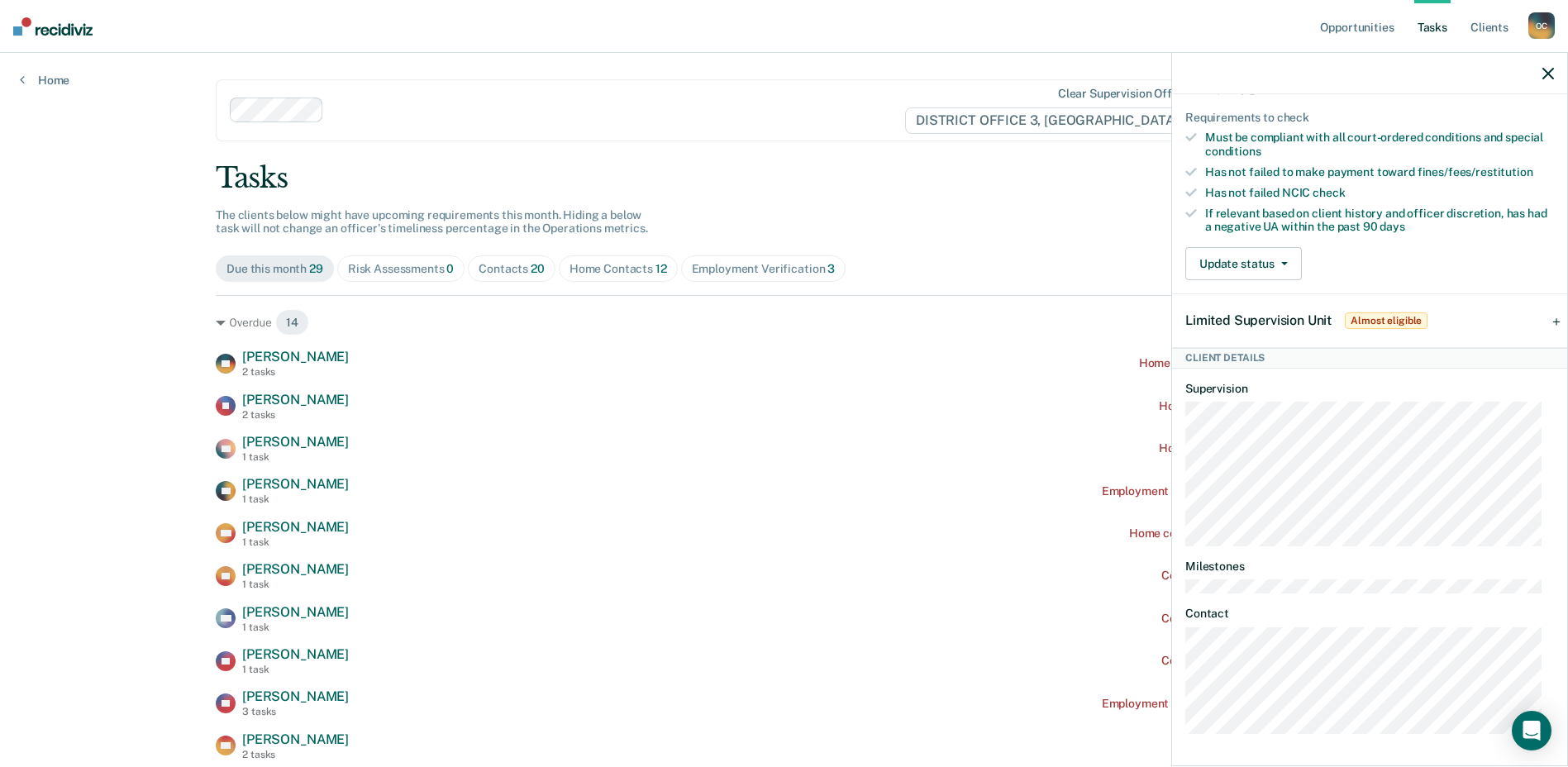 scroll, scrollTop: 375, scrollLeft: 0, axis: vertical 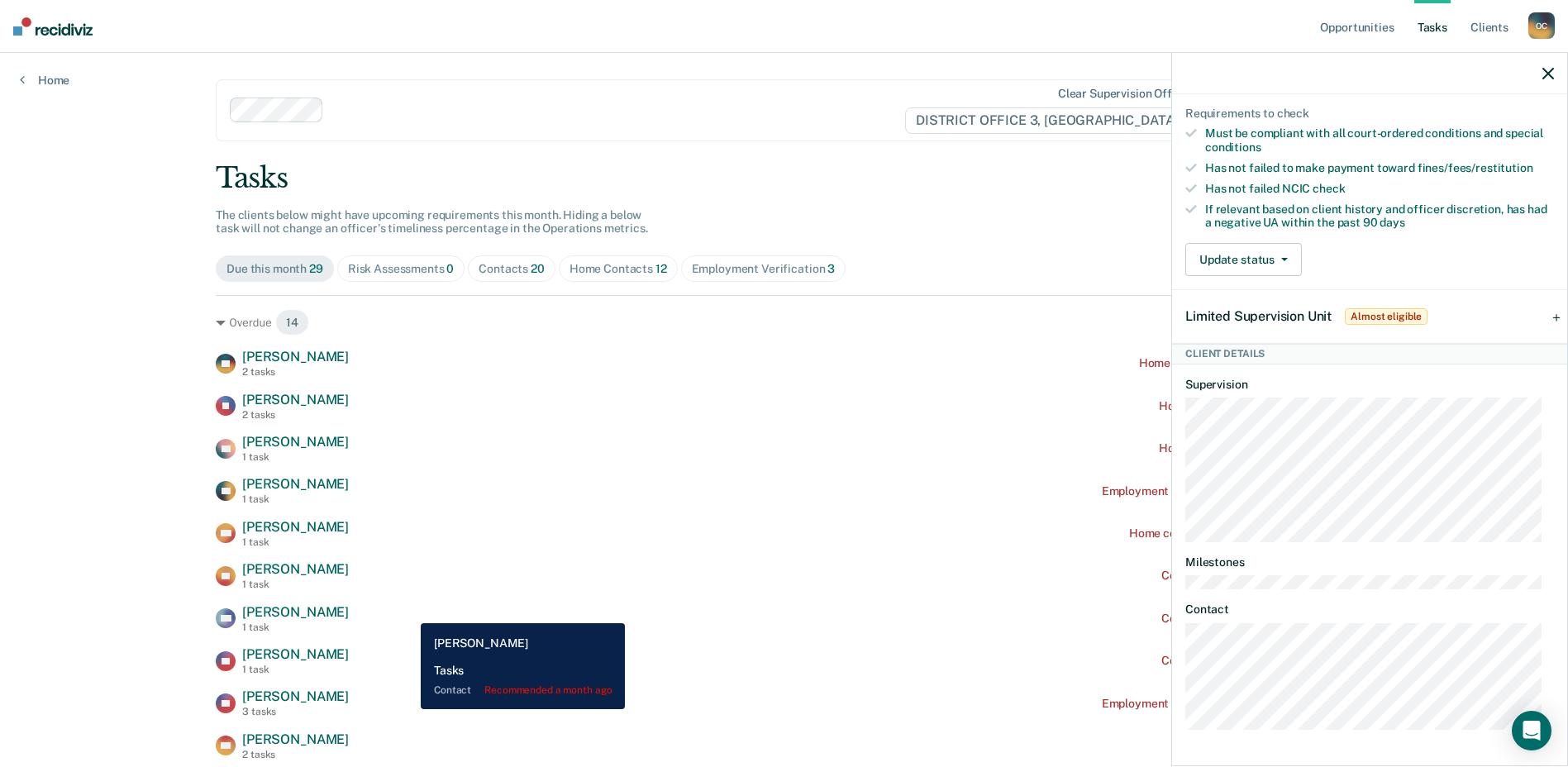 click on "RM [PERSON_NAME] 1 task Contact recommended a month ago" at bounding box center (784, 618) 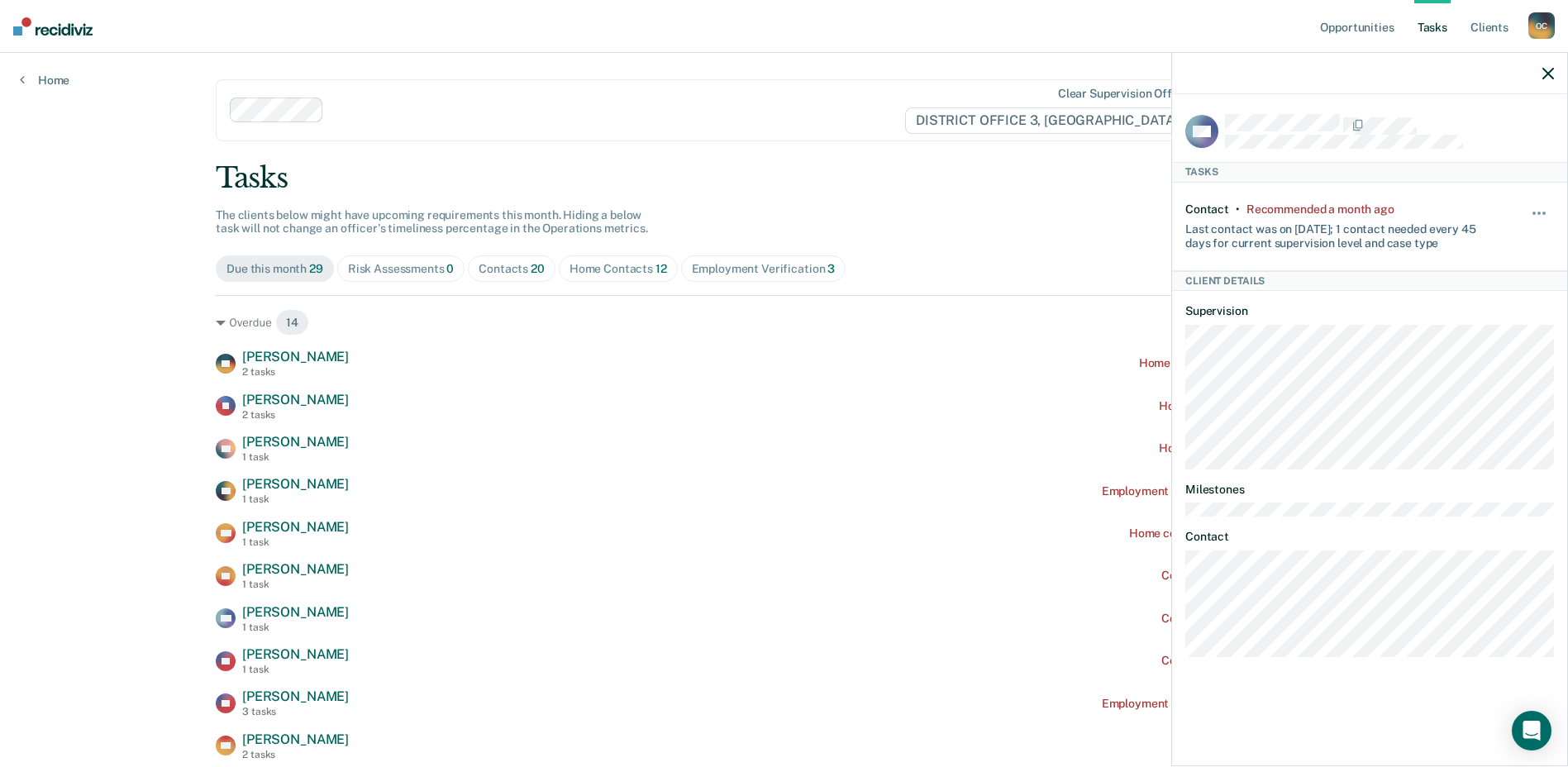 click 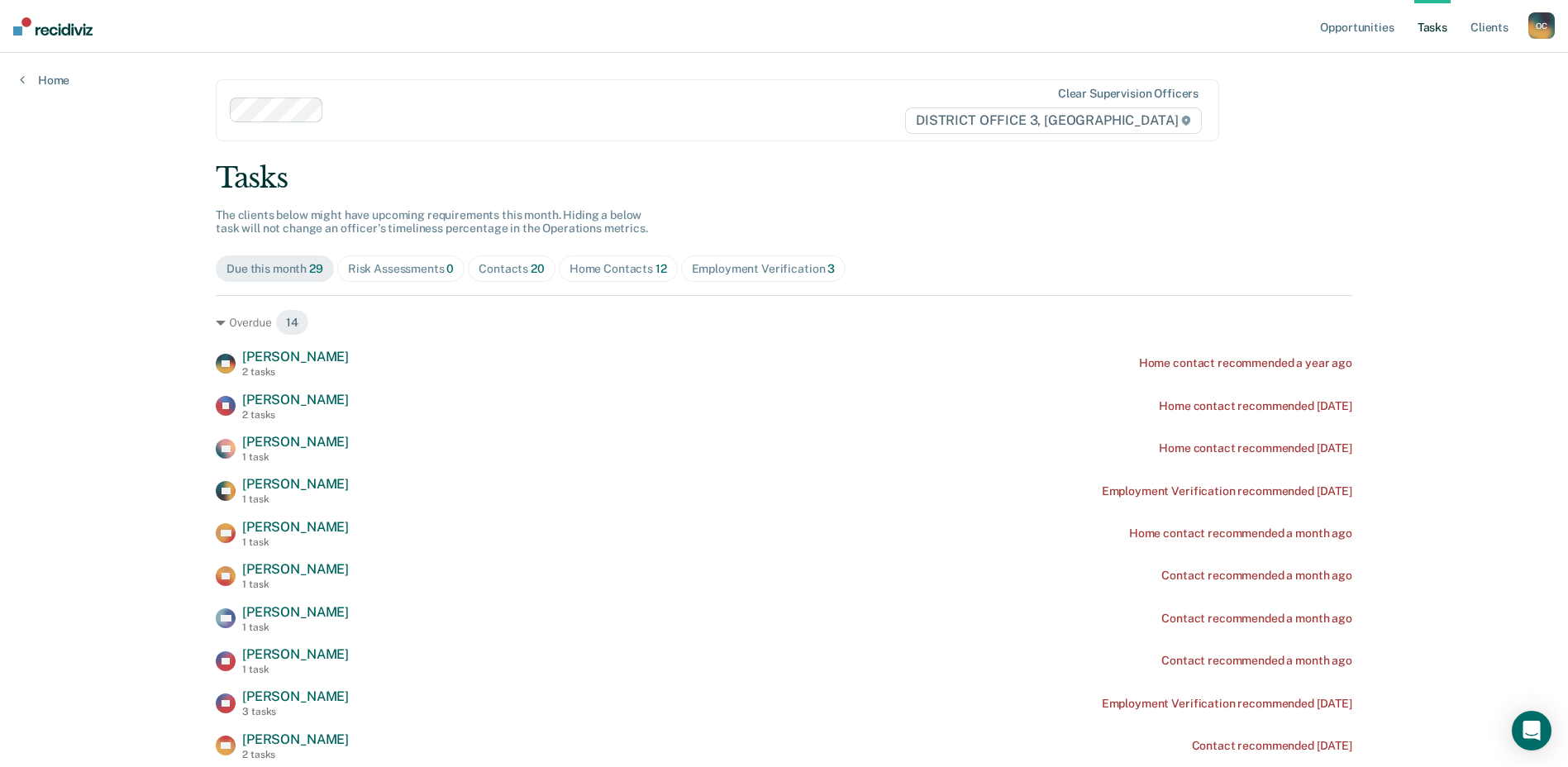 click on "Home Contacts   12" at bounding box center [618, 269] 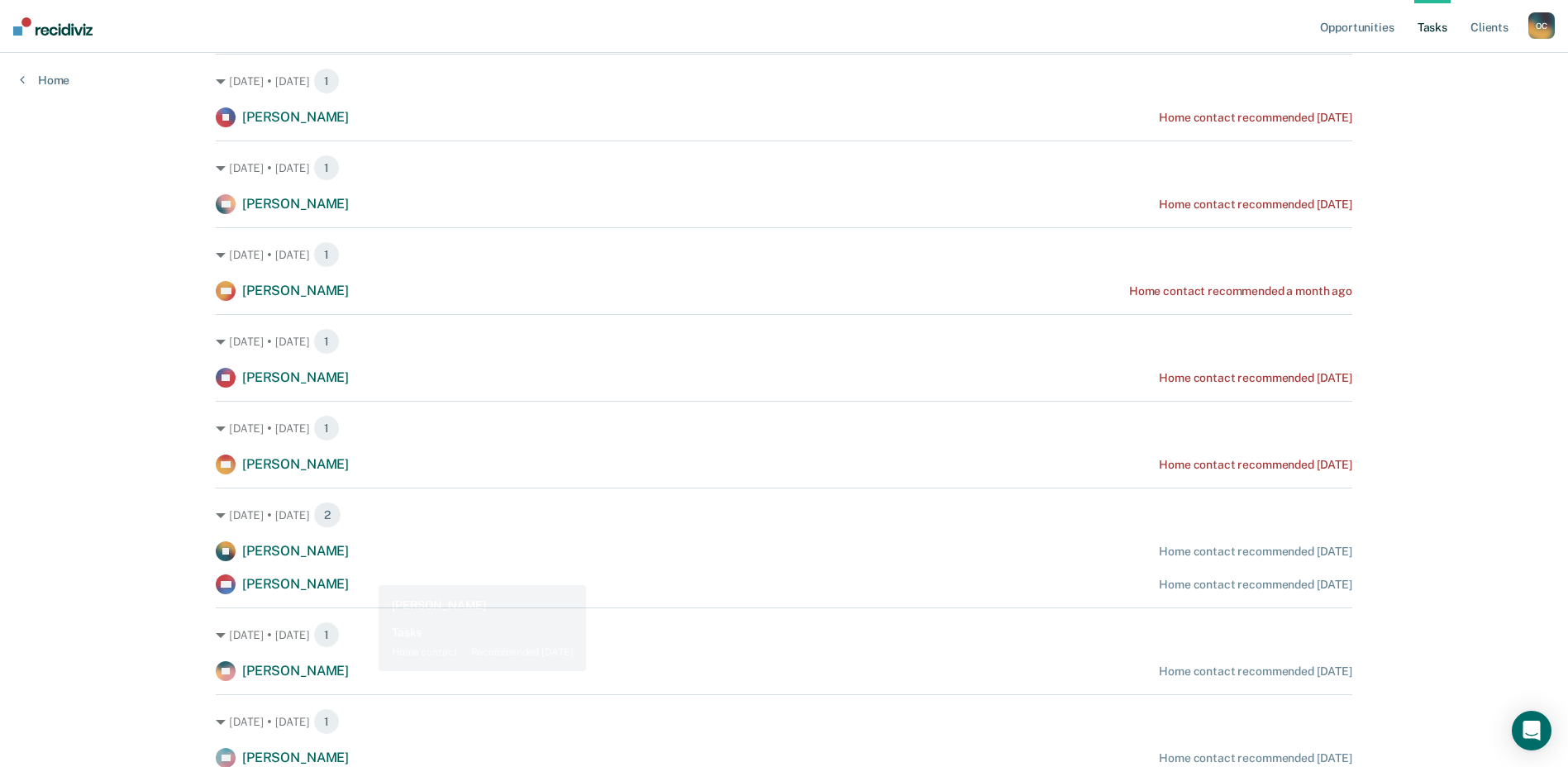 scroll, scrollTop: 331, scrollLeft: 0, axis: vertical 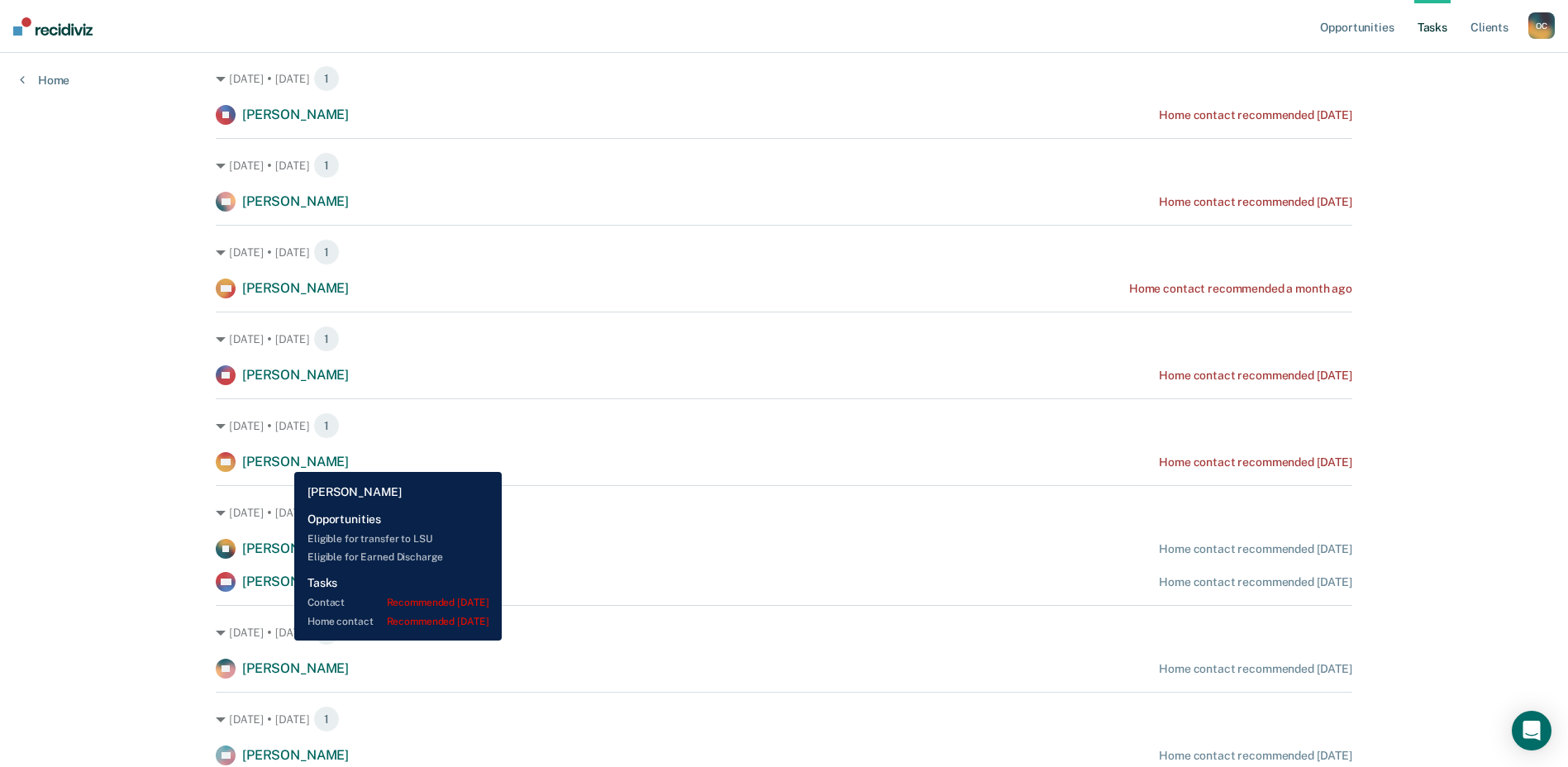 click on "[PERSON_NAME]" at bounding box center [295, 461] 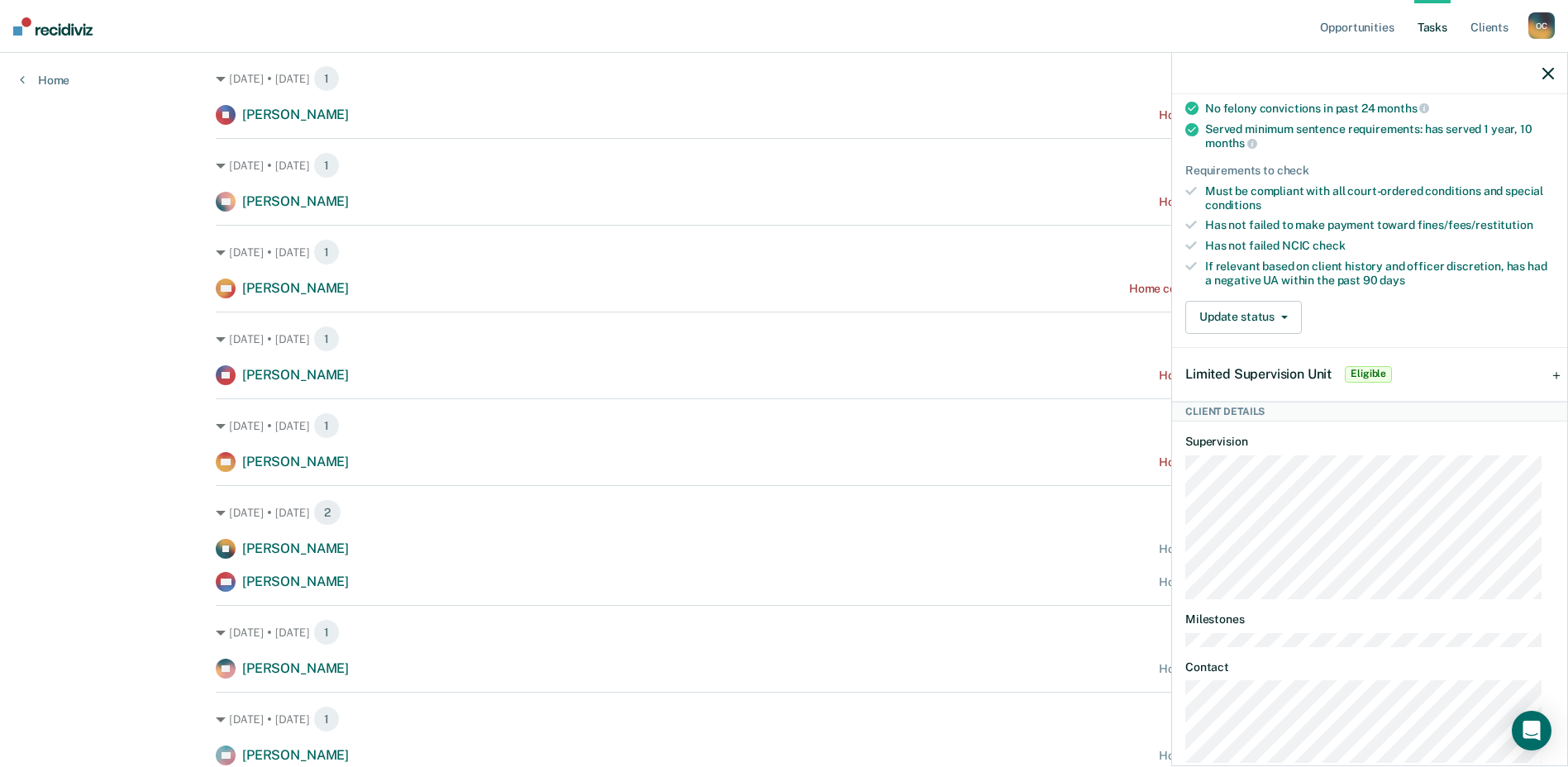 scroll, scrollTop: 487, scrollLeft: 0, axis: vertical 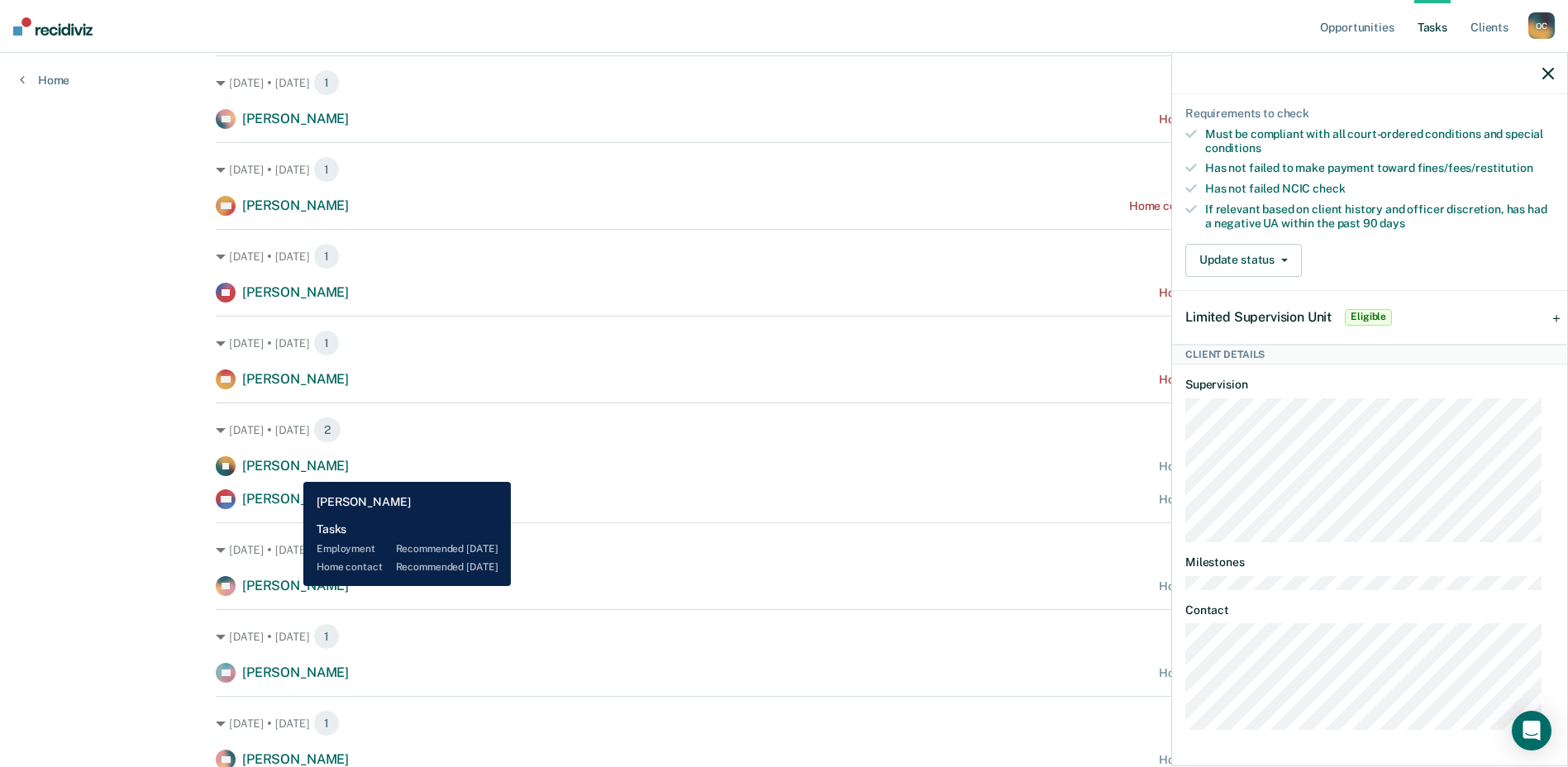 click on "[PERSON_NAME]" at bounding box center (295, 465) 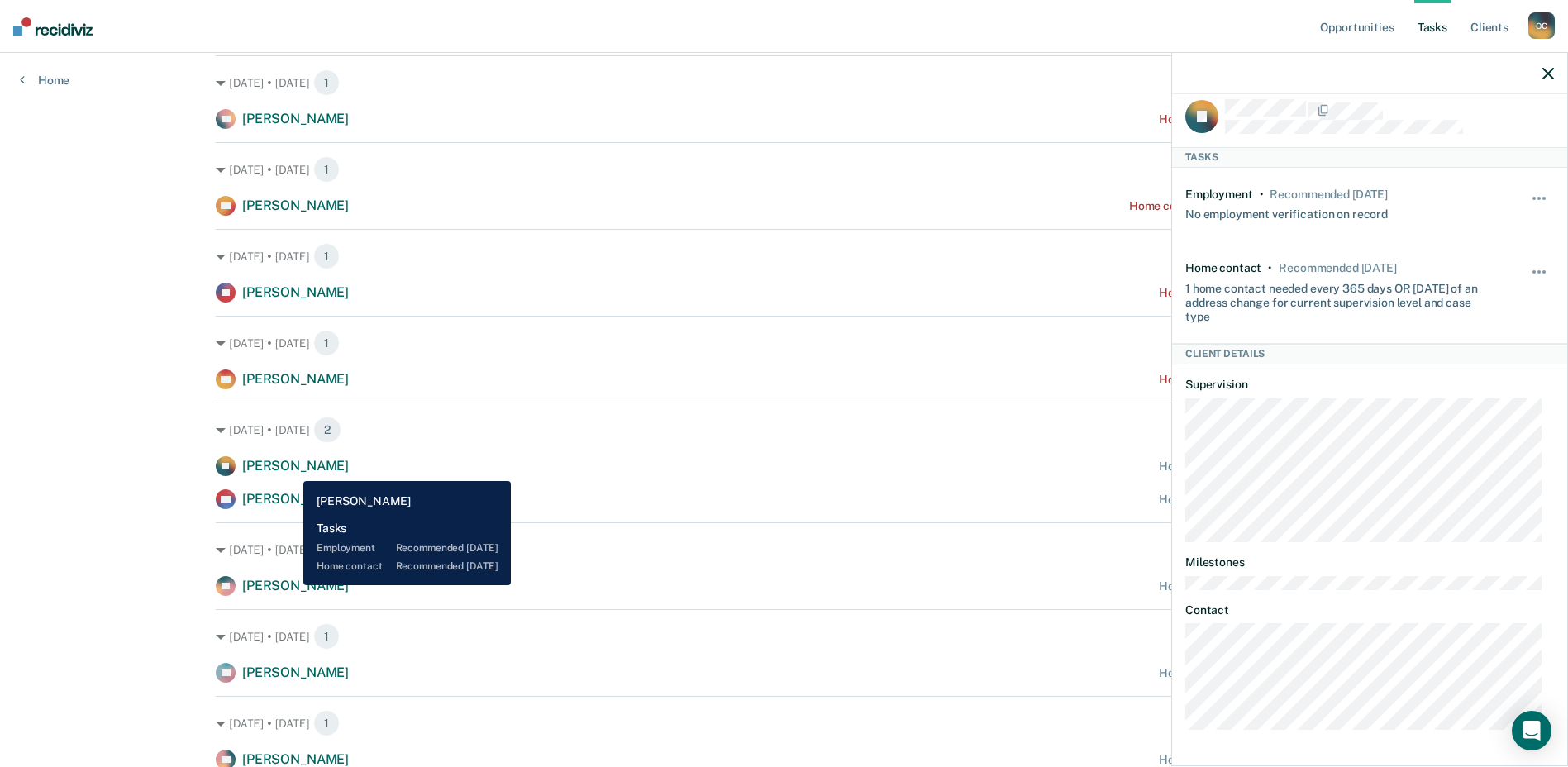 scroll, scrollTop: 13, scrollLeft: 0, axis: vertical 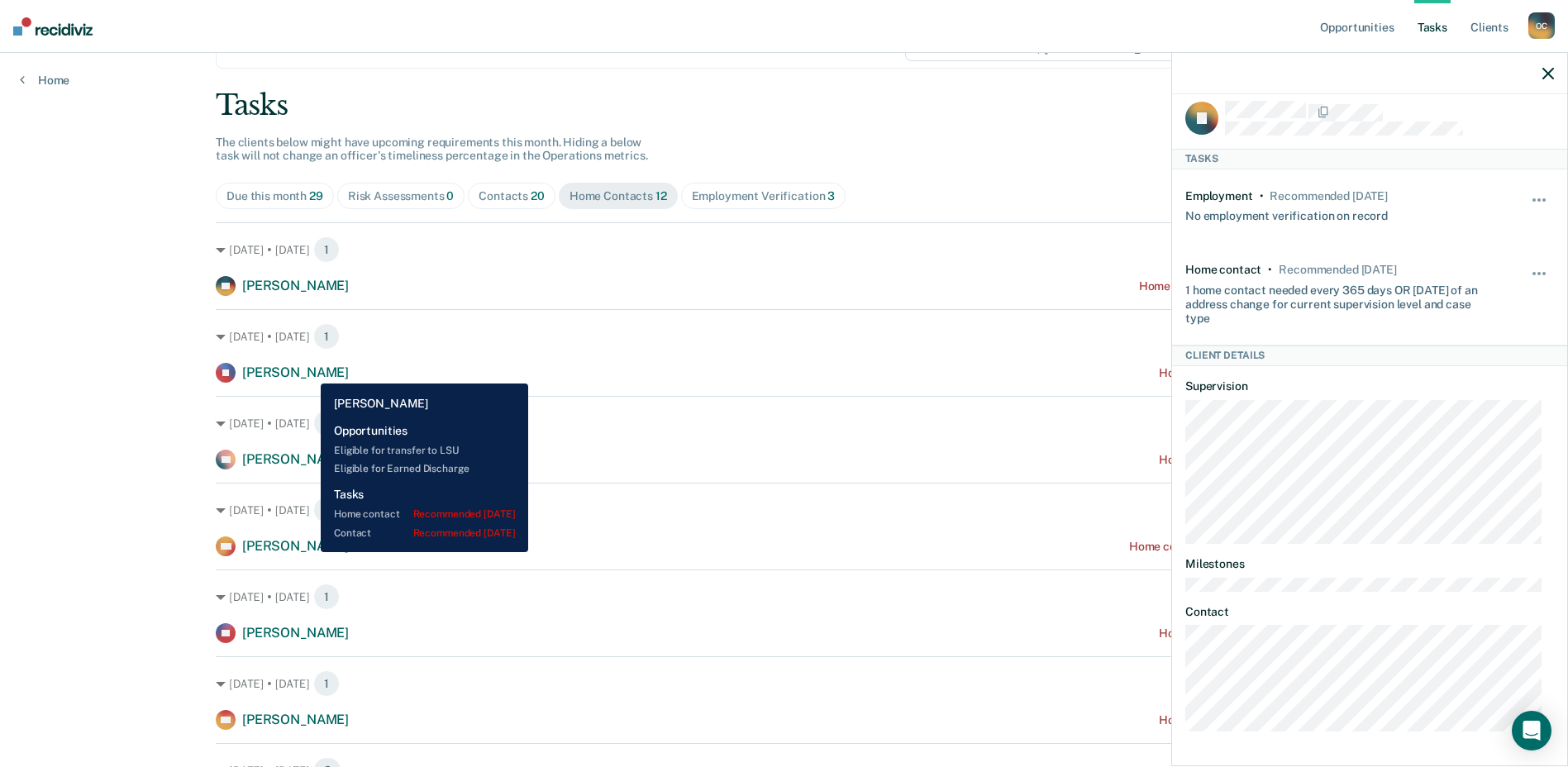 click on "[PERSON_NAME]" at bounding box center [295, 372] 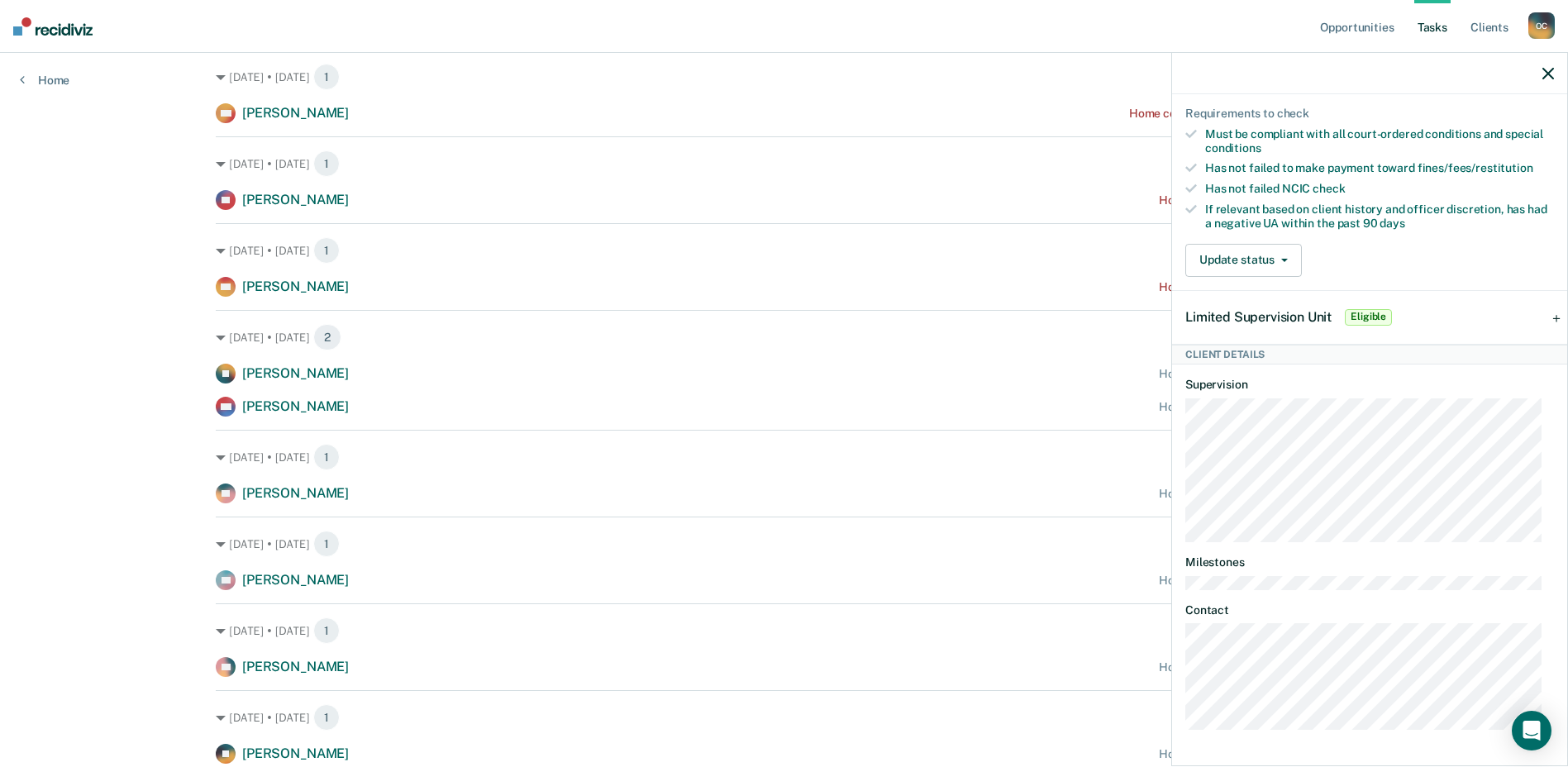 scroll, scrollTop: 569, scrollLeft: 0, axis: vertical 